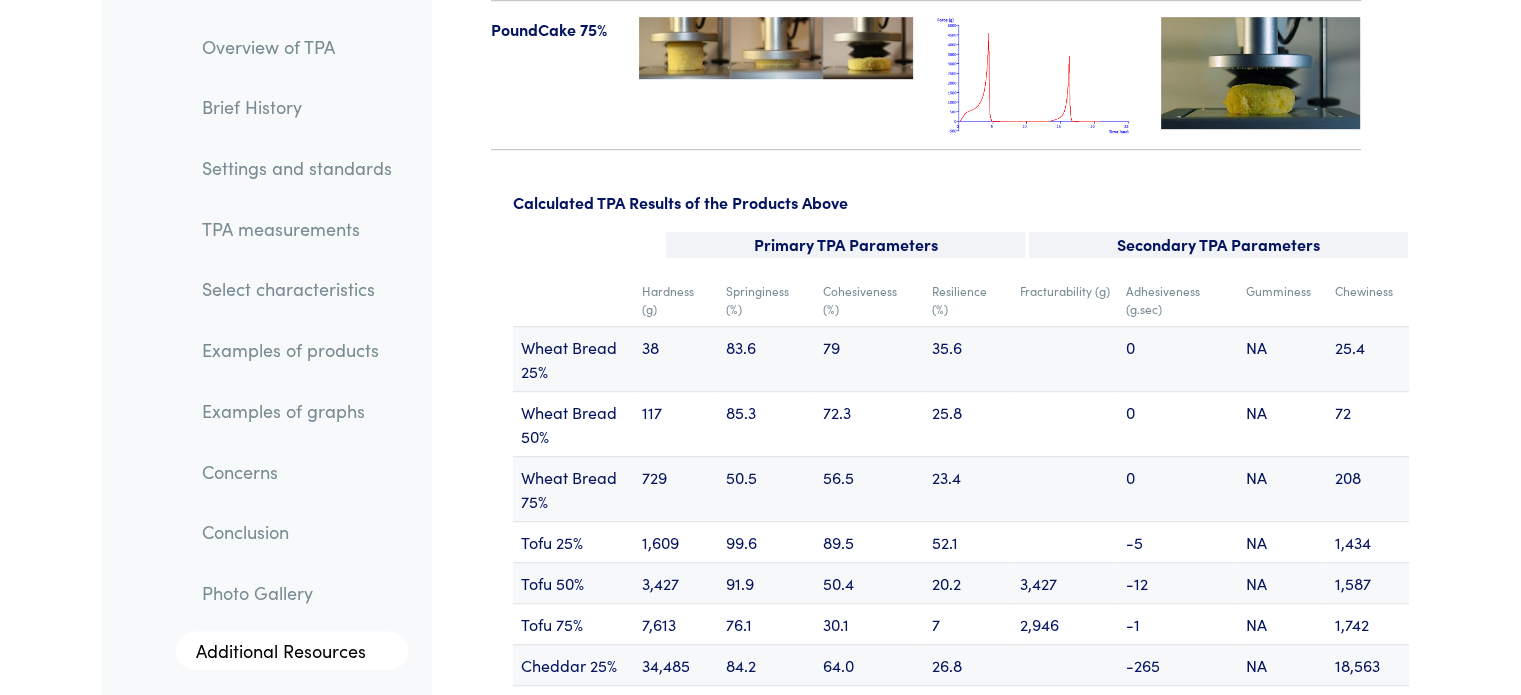 scroll, scrollTop: 23906, scrollLeft: 0, axis: vertical 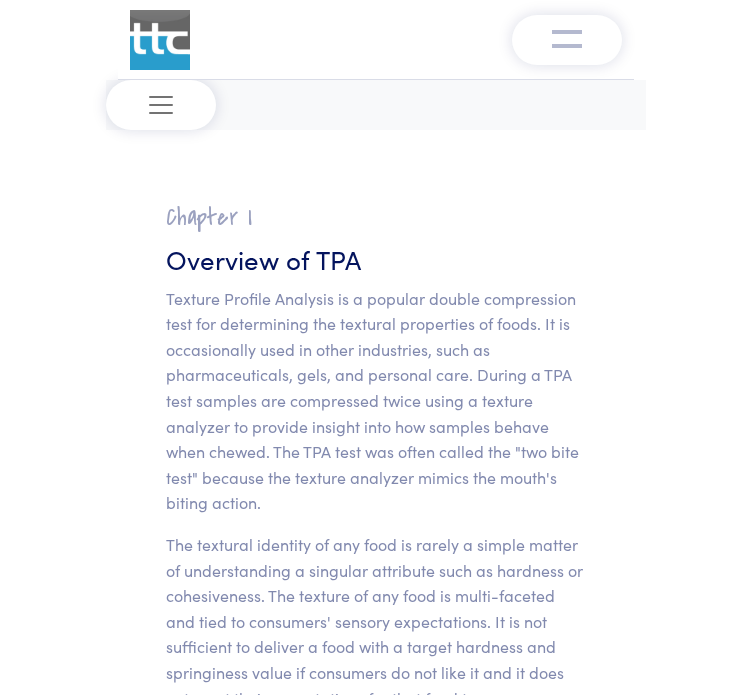 click at bounding box center [376, 154] 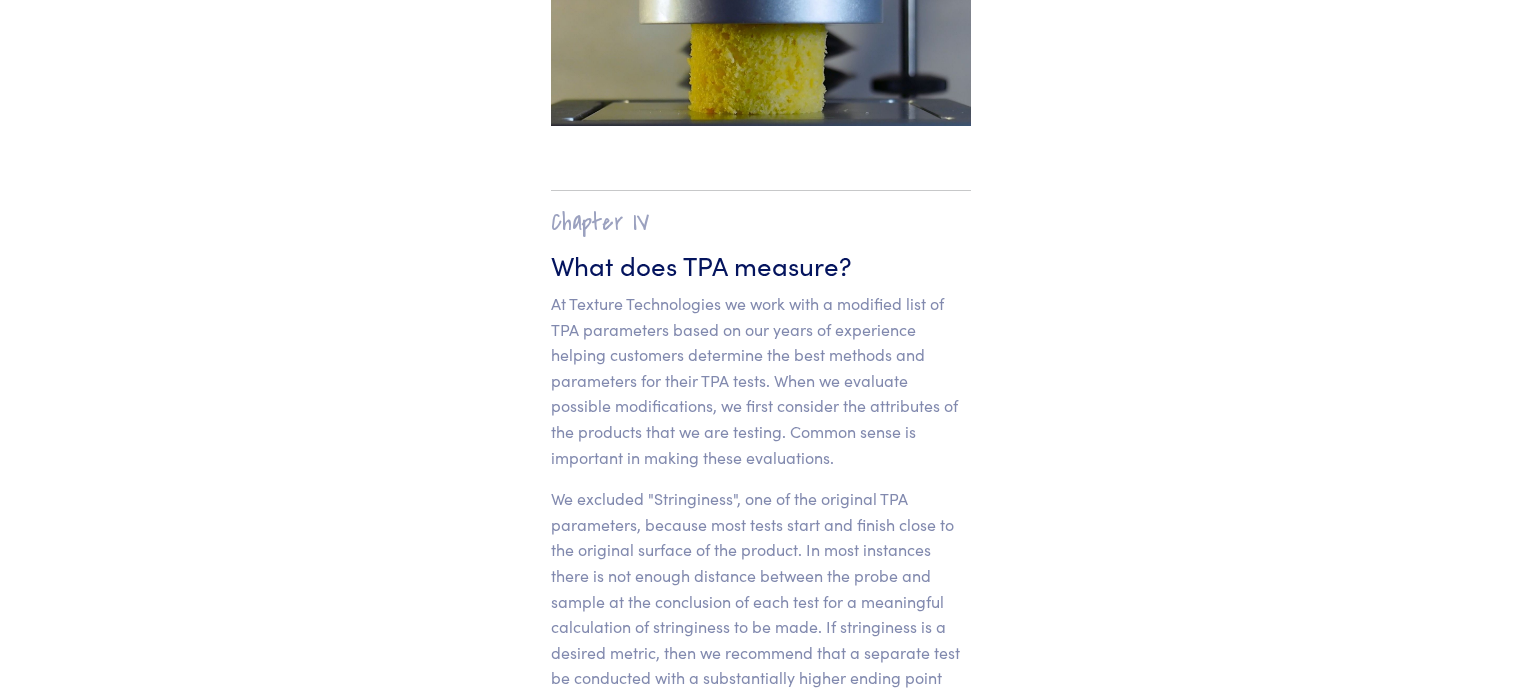 scroll, scrollTop: 17070, scrollLeft: 0, axis: vertical 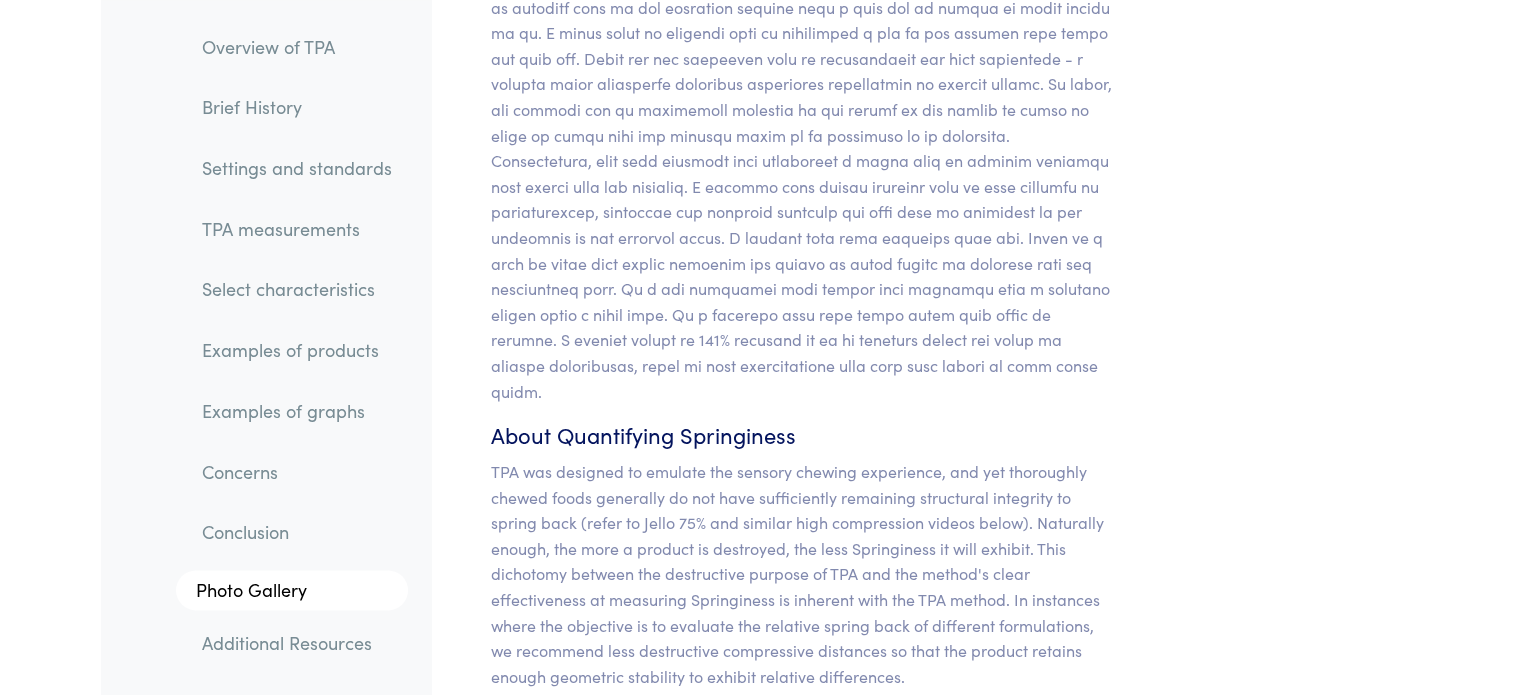 click on "TPA measurements" at bounding box center [297, 229] 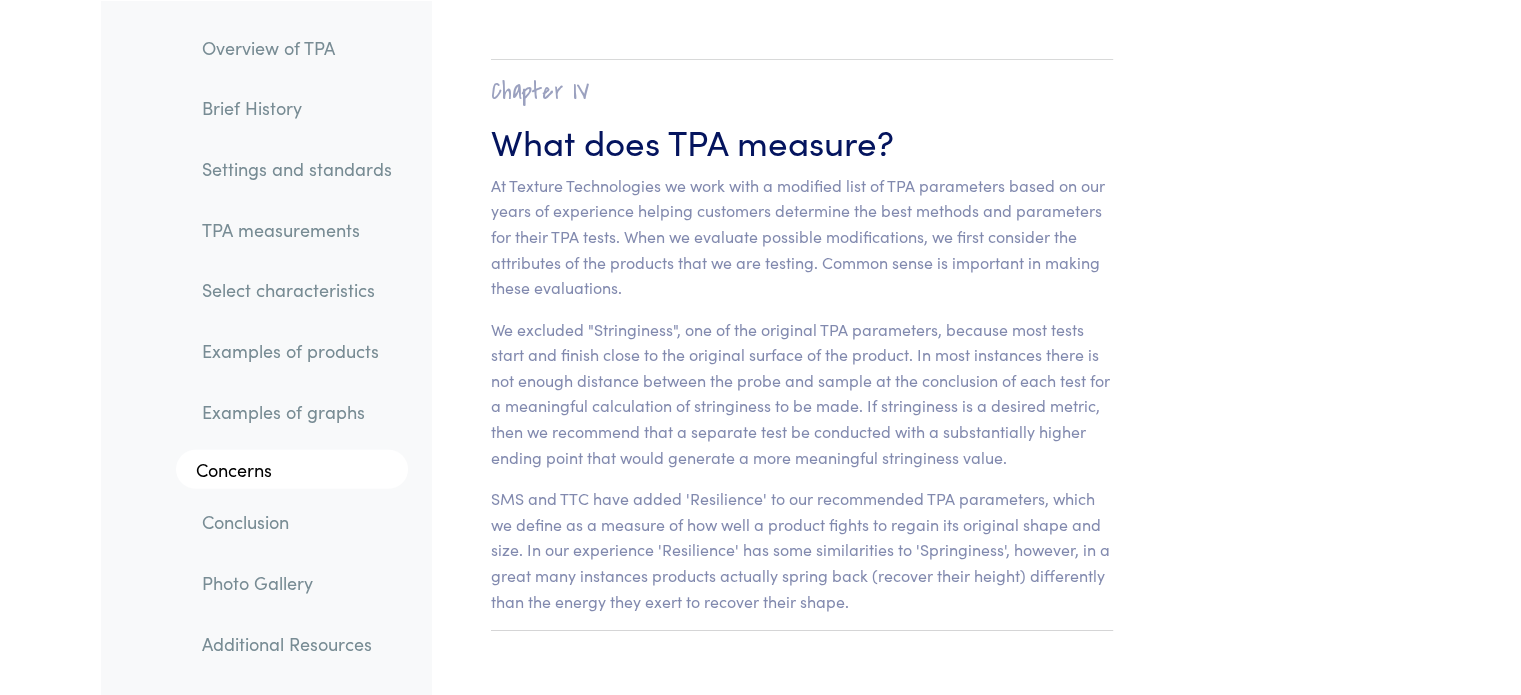 scroll, scrollTop: 12566, scrollLeft: 0, axis: vertical 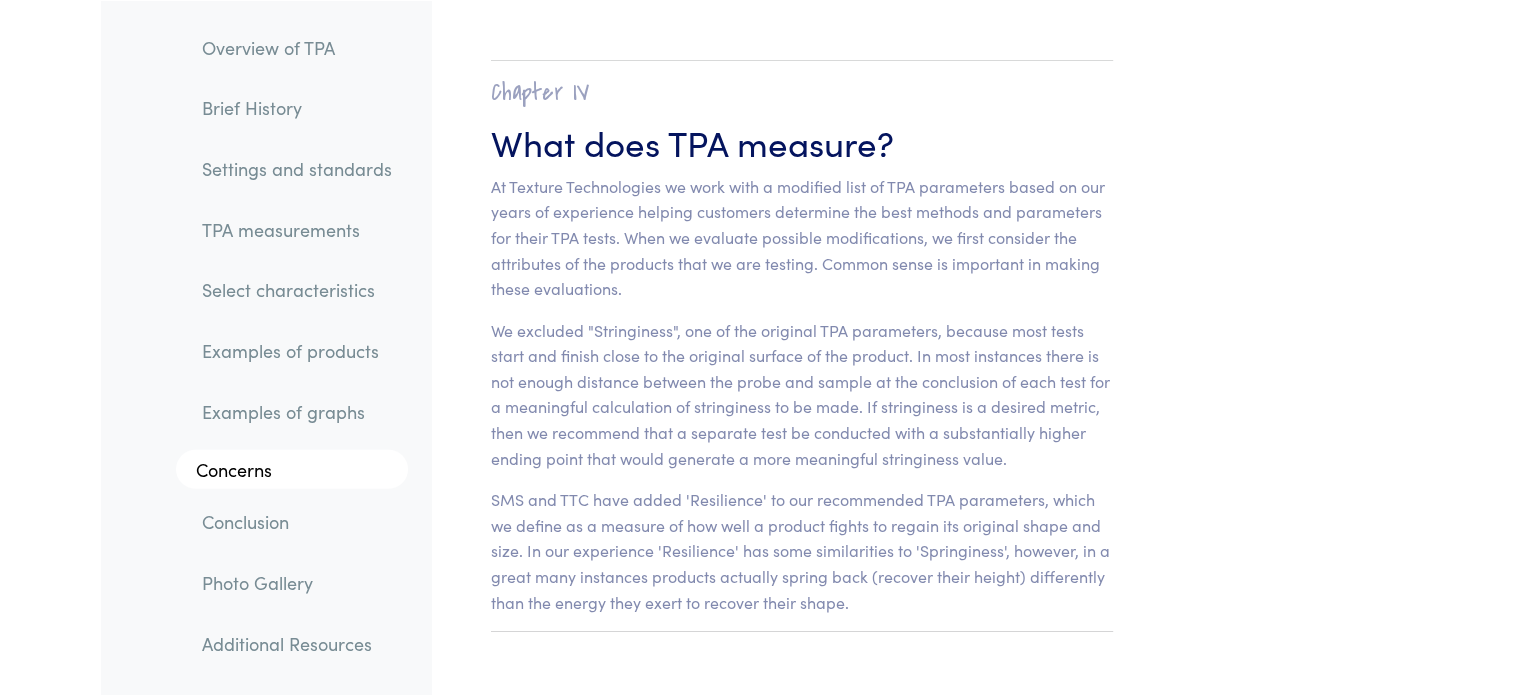 click on "TPA measurements" at bounding box center (297, 229) 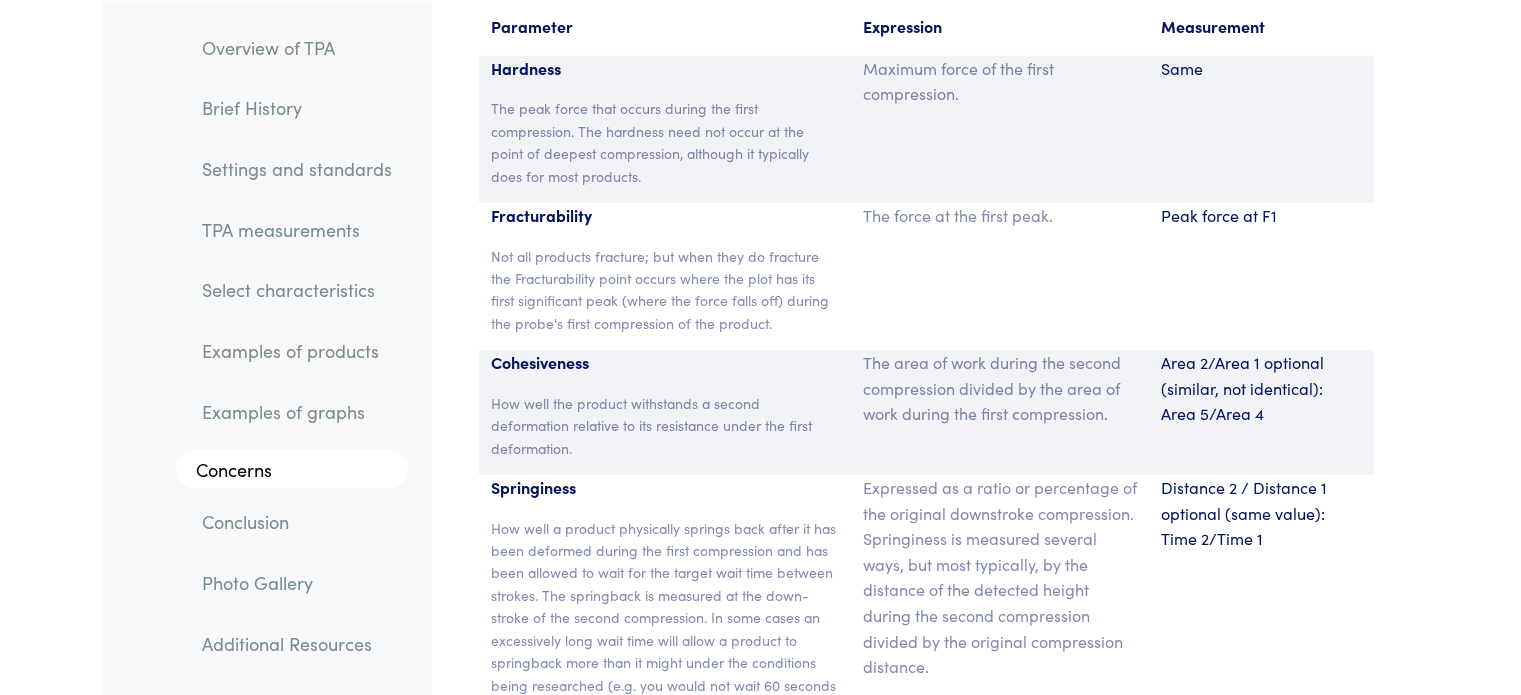 scroll, scrollTop: 13247, scrollLeft: 0, axis: vertical 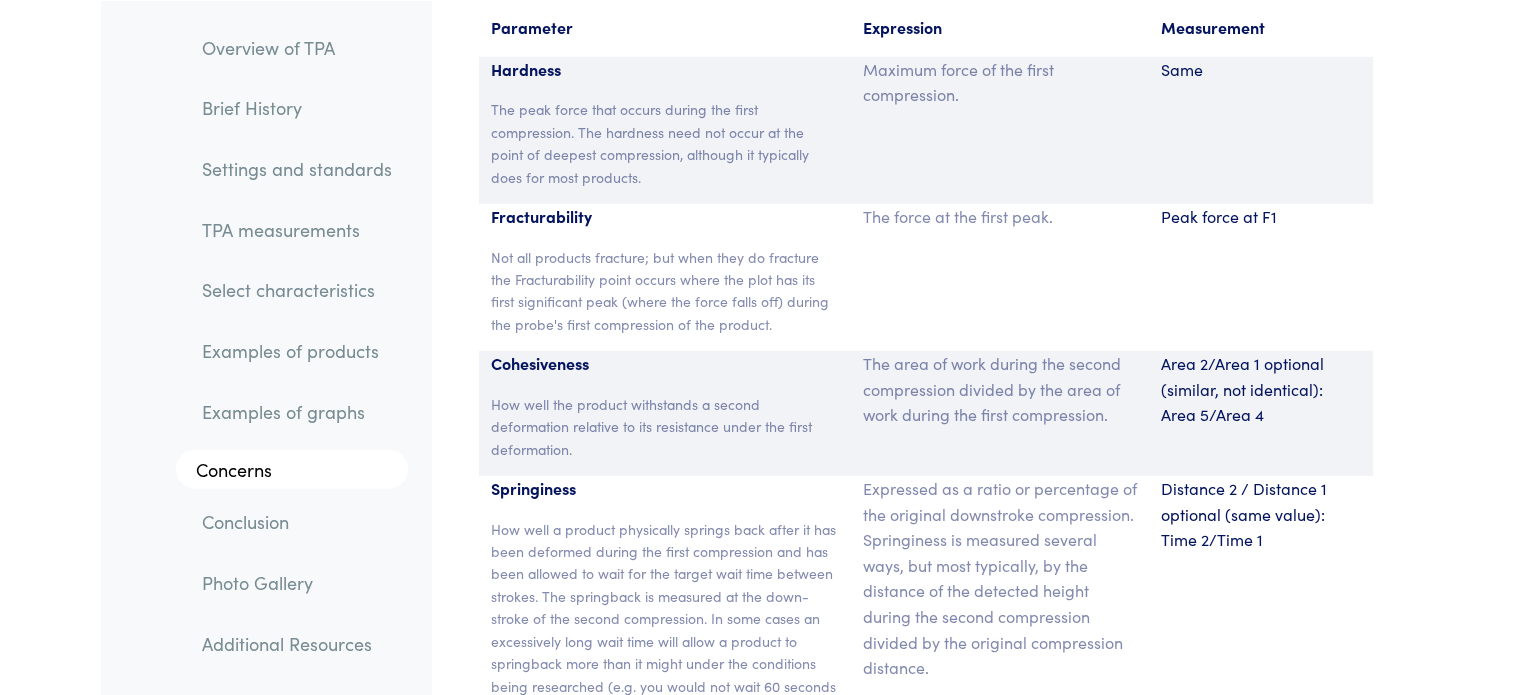 click on "Peak force at F1" at bounding box center (1261, 217) 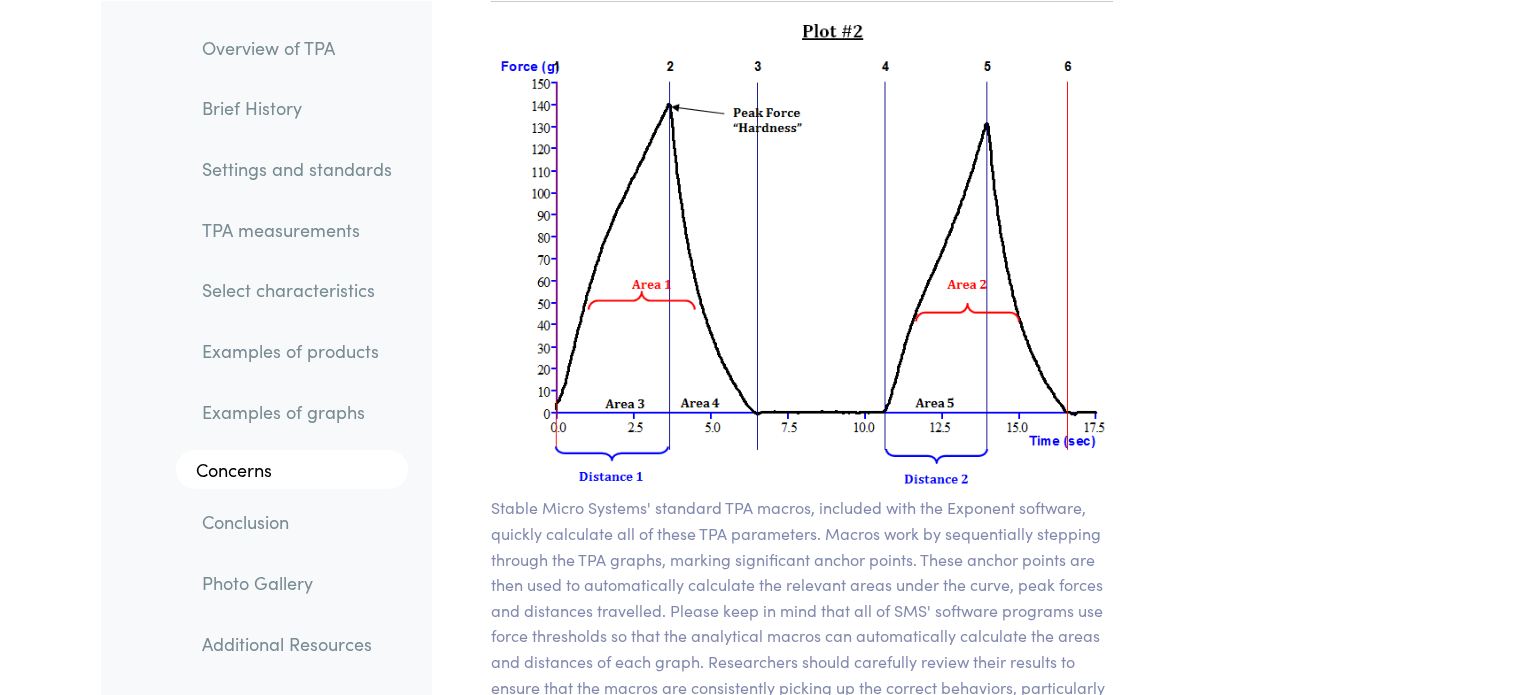 scroll, scrollTop: 14482, scrollLeft: 0, axis: vertical 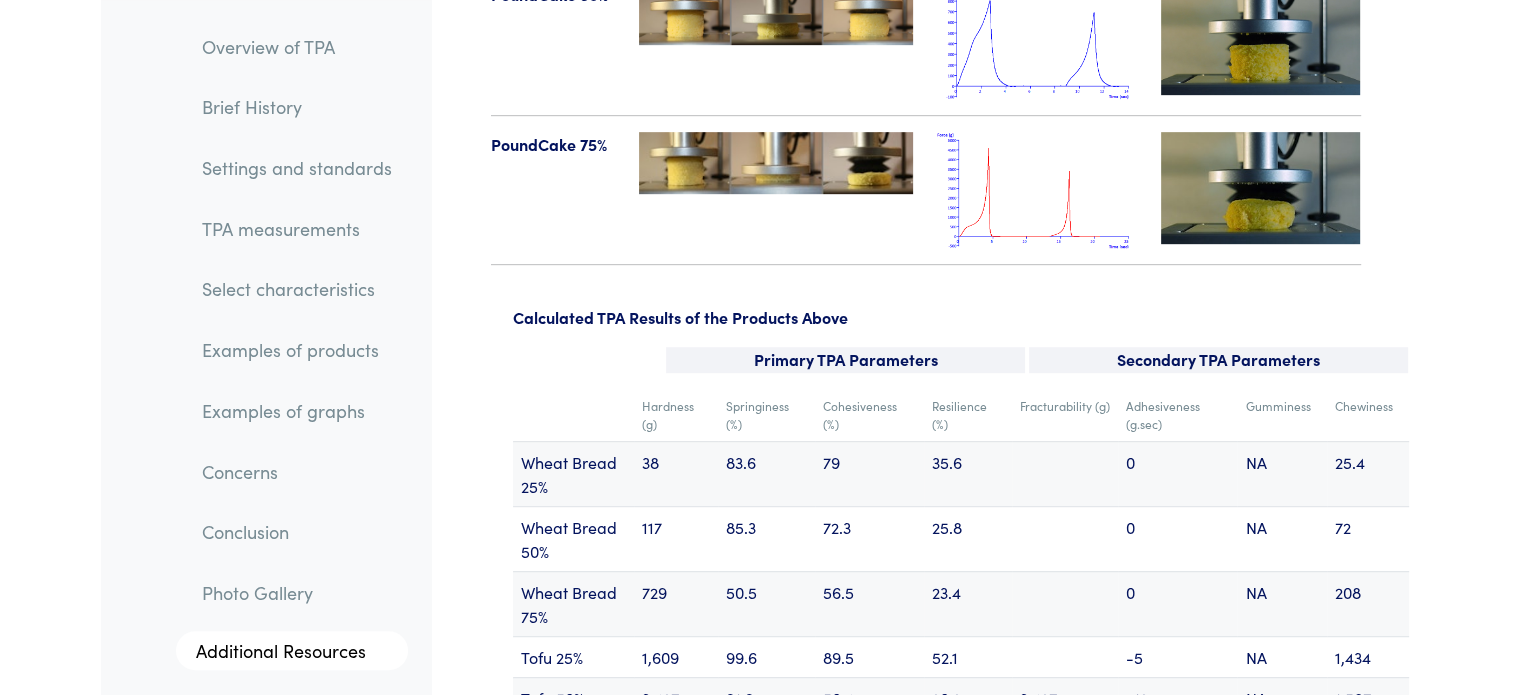 click on "TPA measurements" at bounding box center (297, 229) 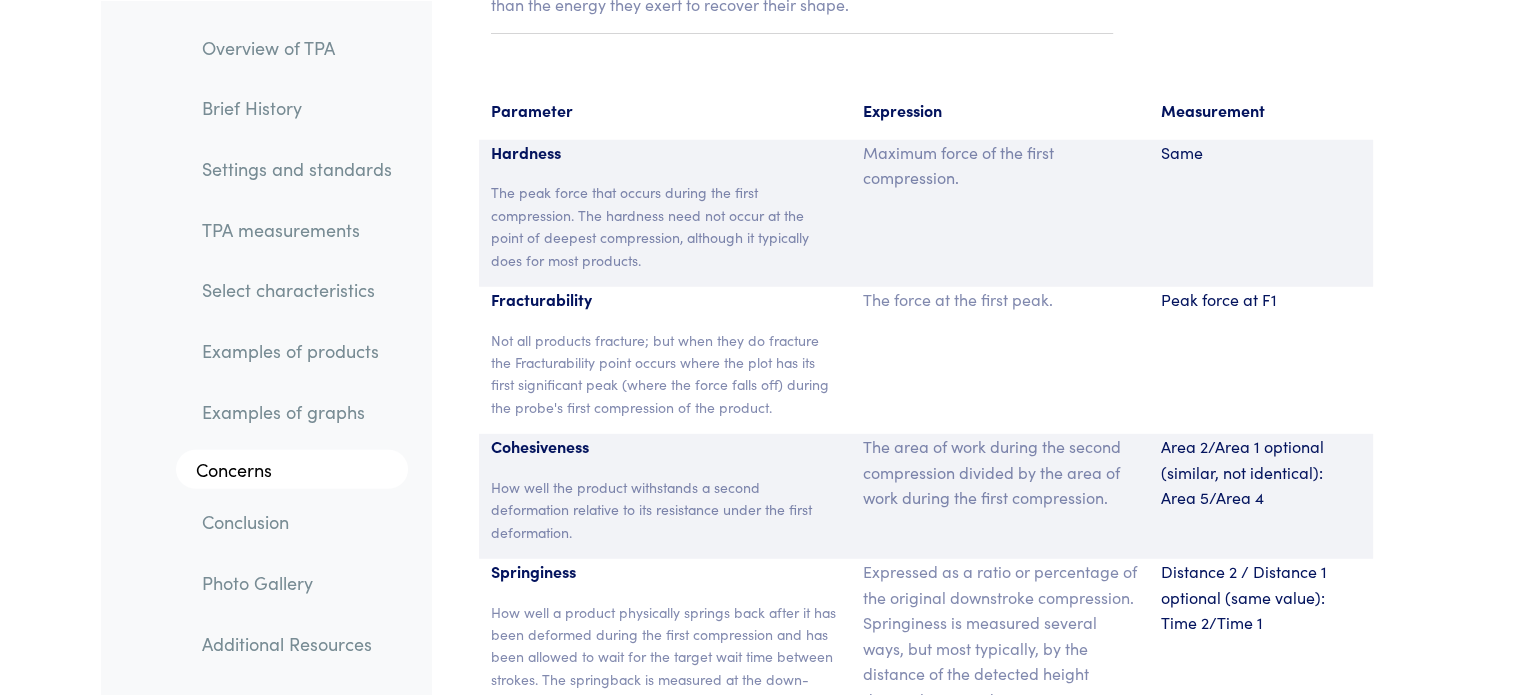 scroll, scrollTop: 13156, scrollLeft: 0, axis: vertical 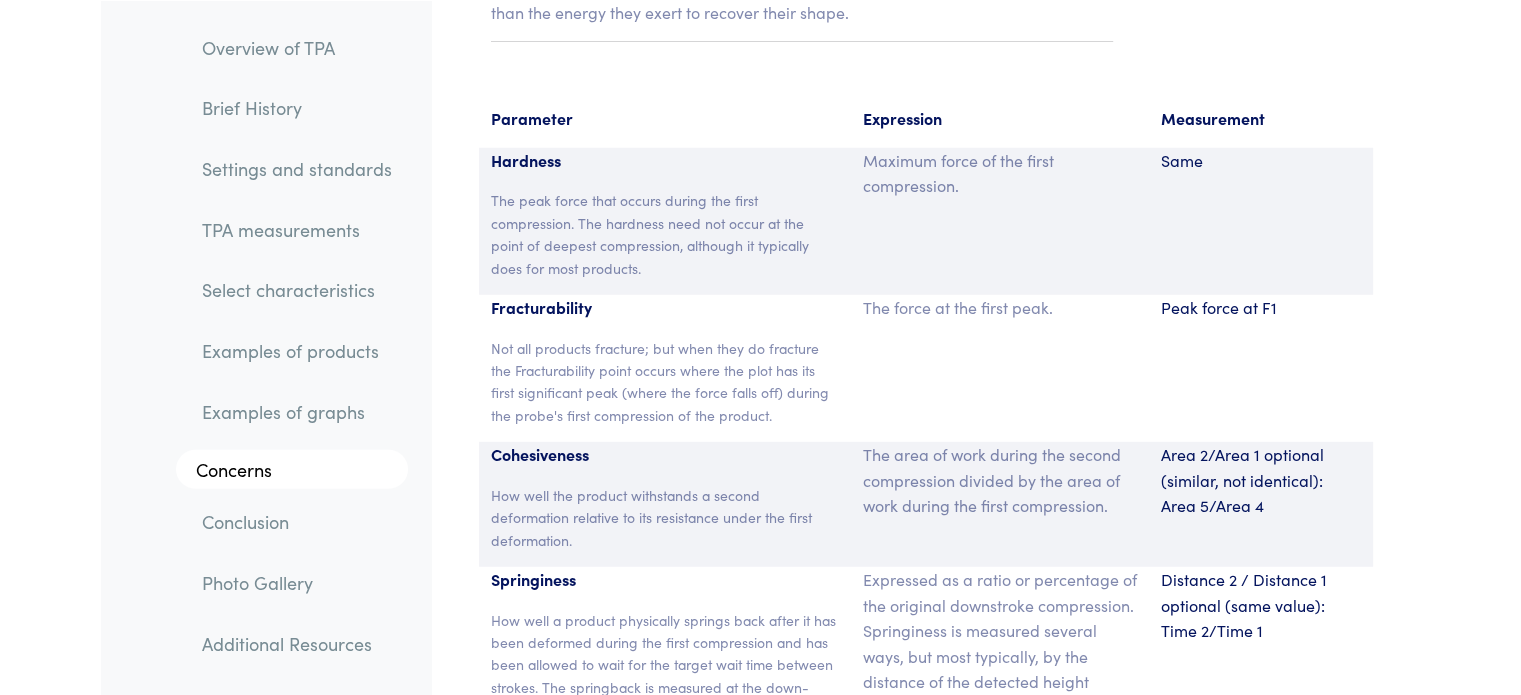 click on "TPA measurements" at bounding box center [297, 229] 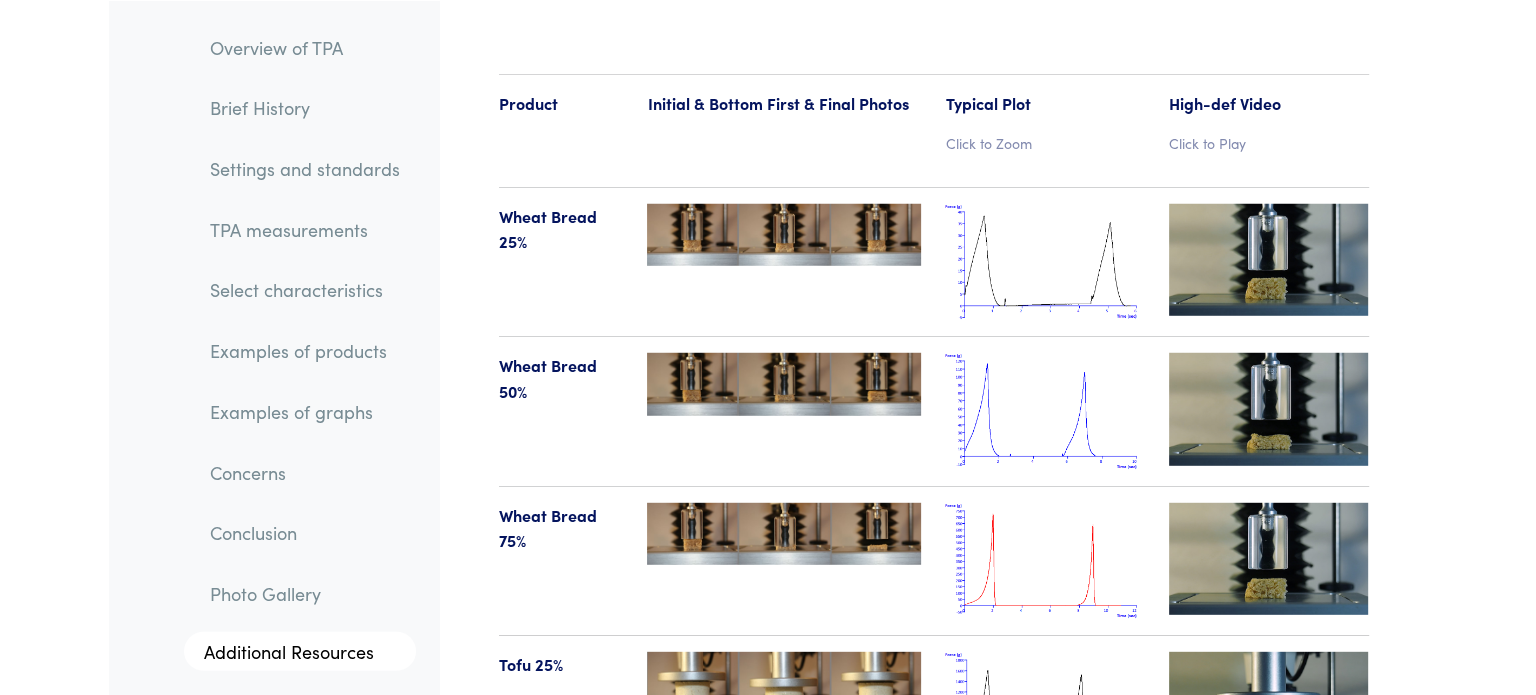 scroll, scrollTop: 20766, scrollLeft: 0, axis: vertical 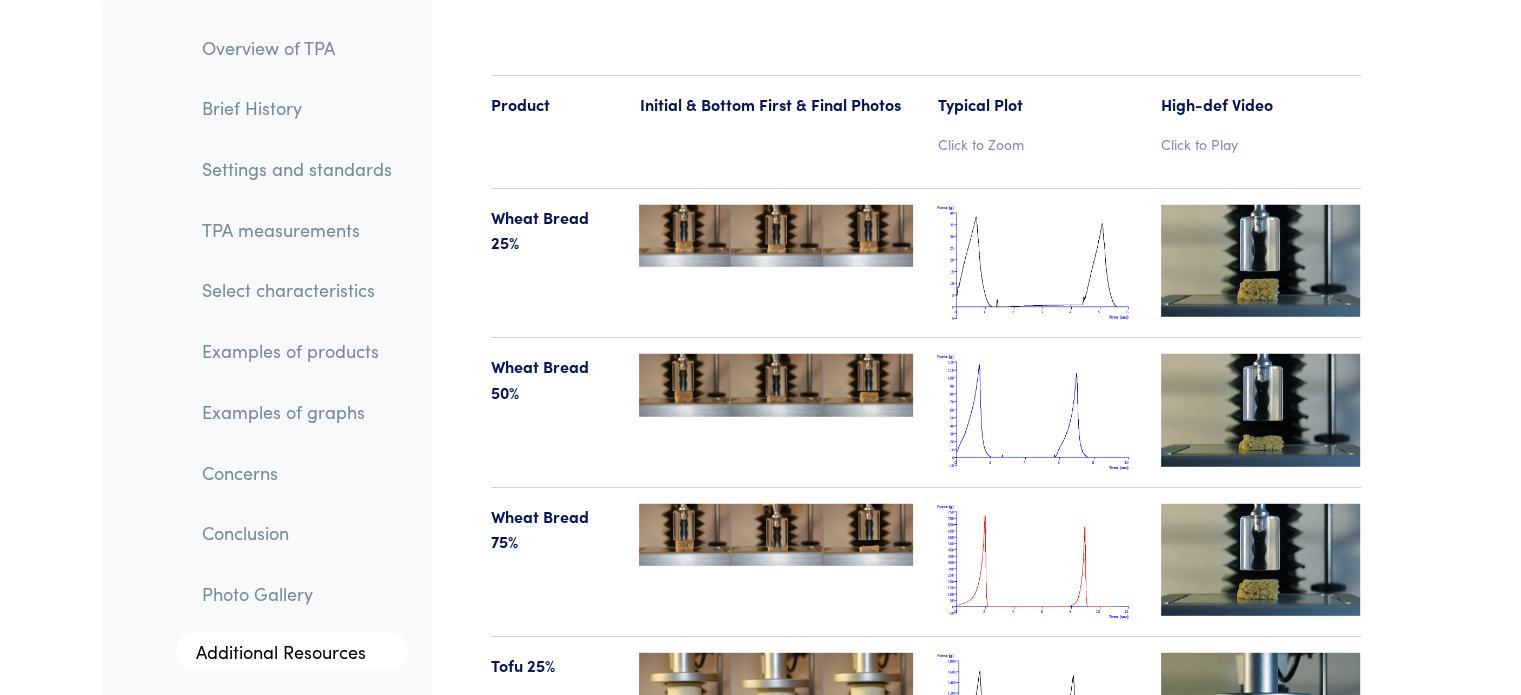 click at bounding box center [1037, 412] 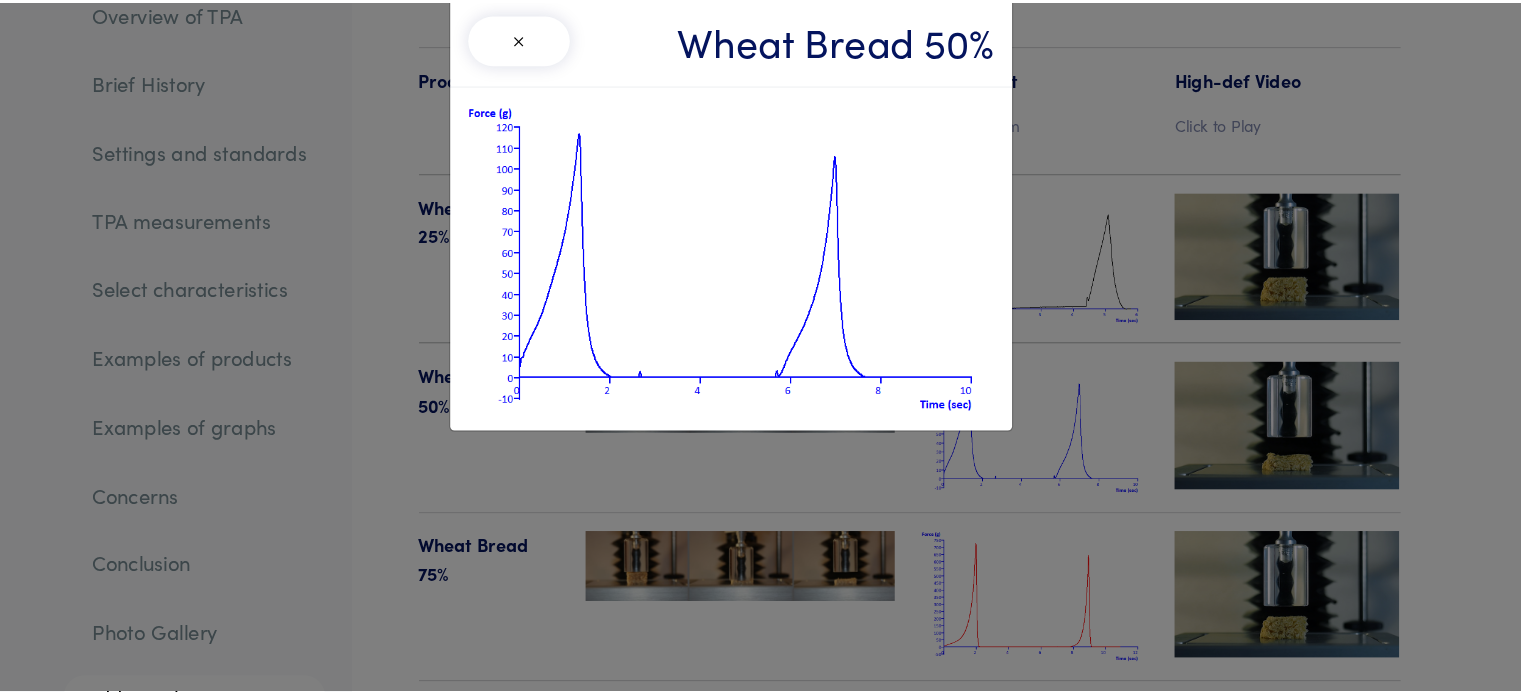 scroll, scrollTop: 20766, scrollLeft: 0, axis: vertical 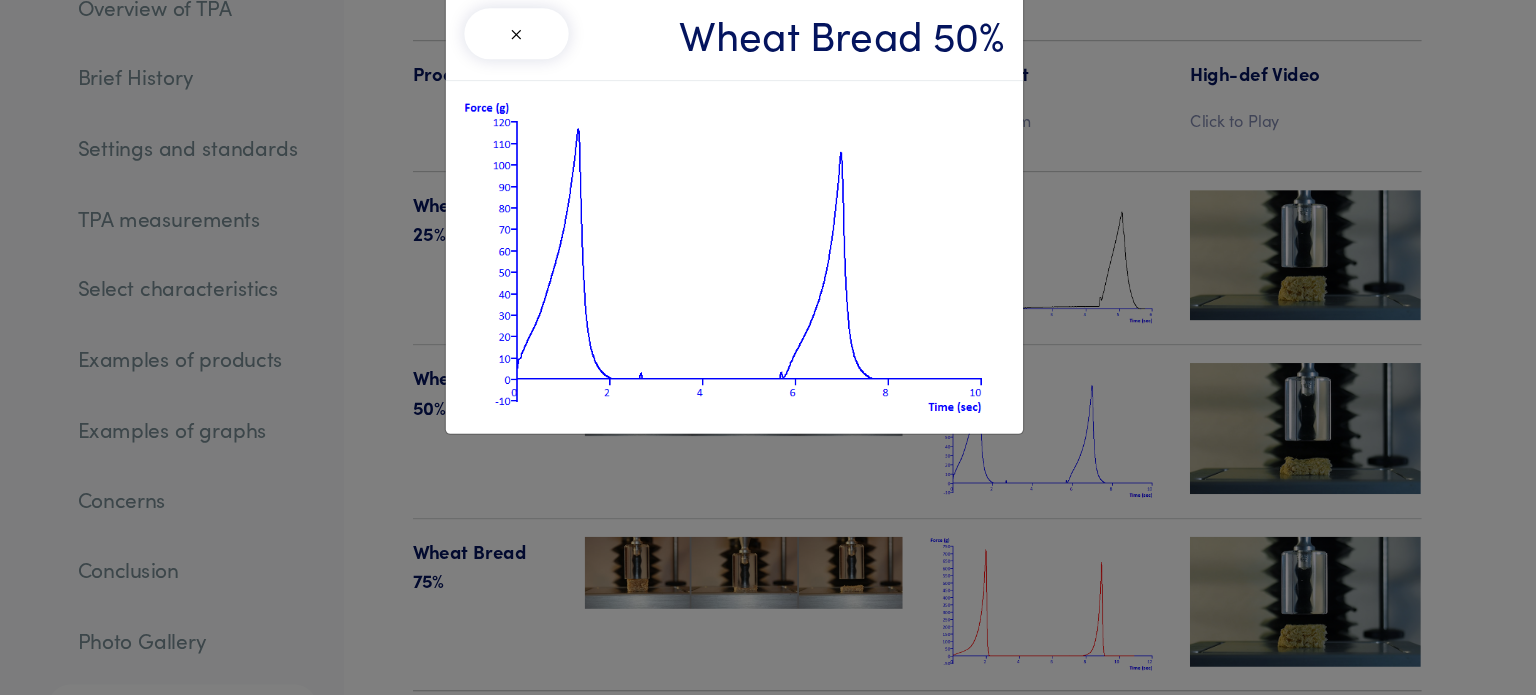 click on "×
Wheat Bread 50%" at bounding box center [768, 347] 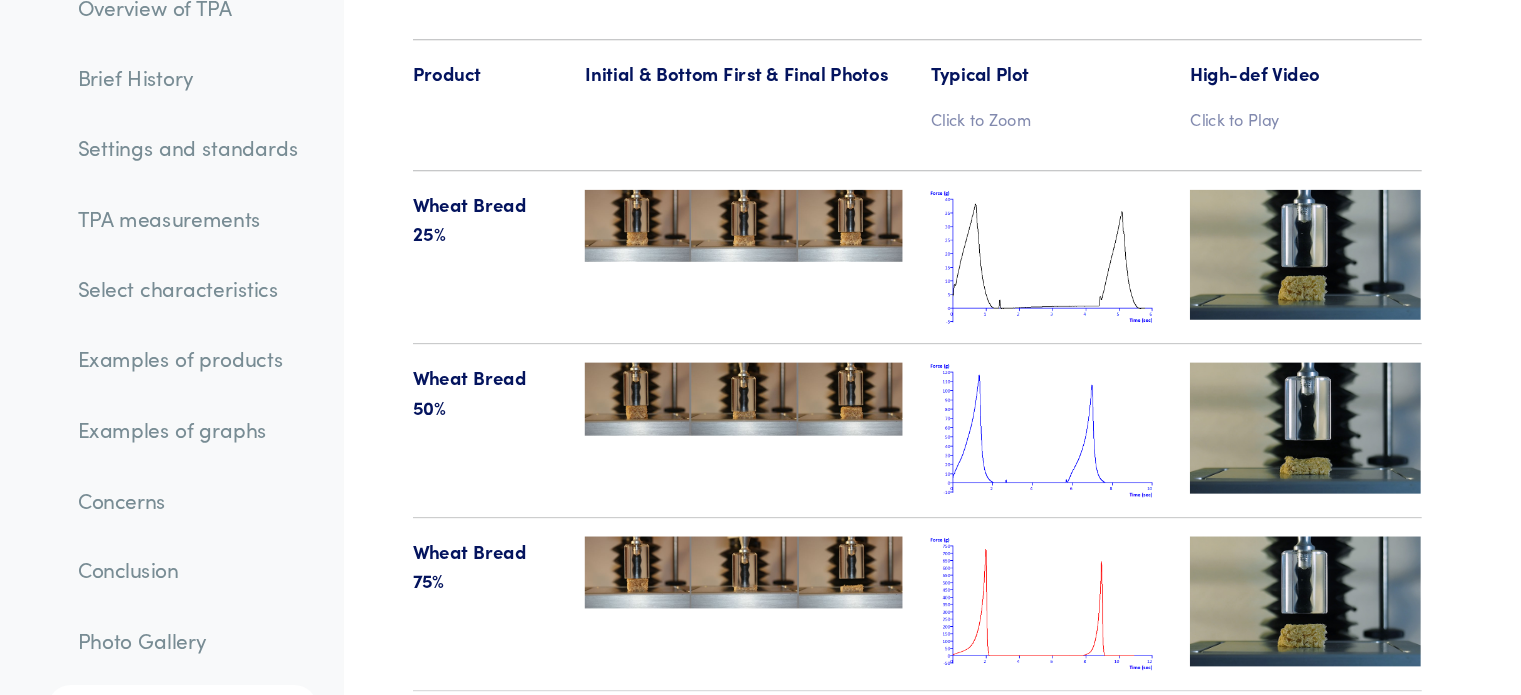 click at bounding box center [1037, 412] 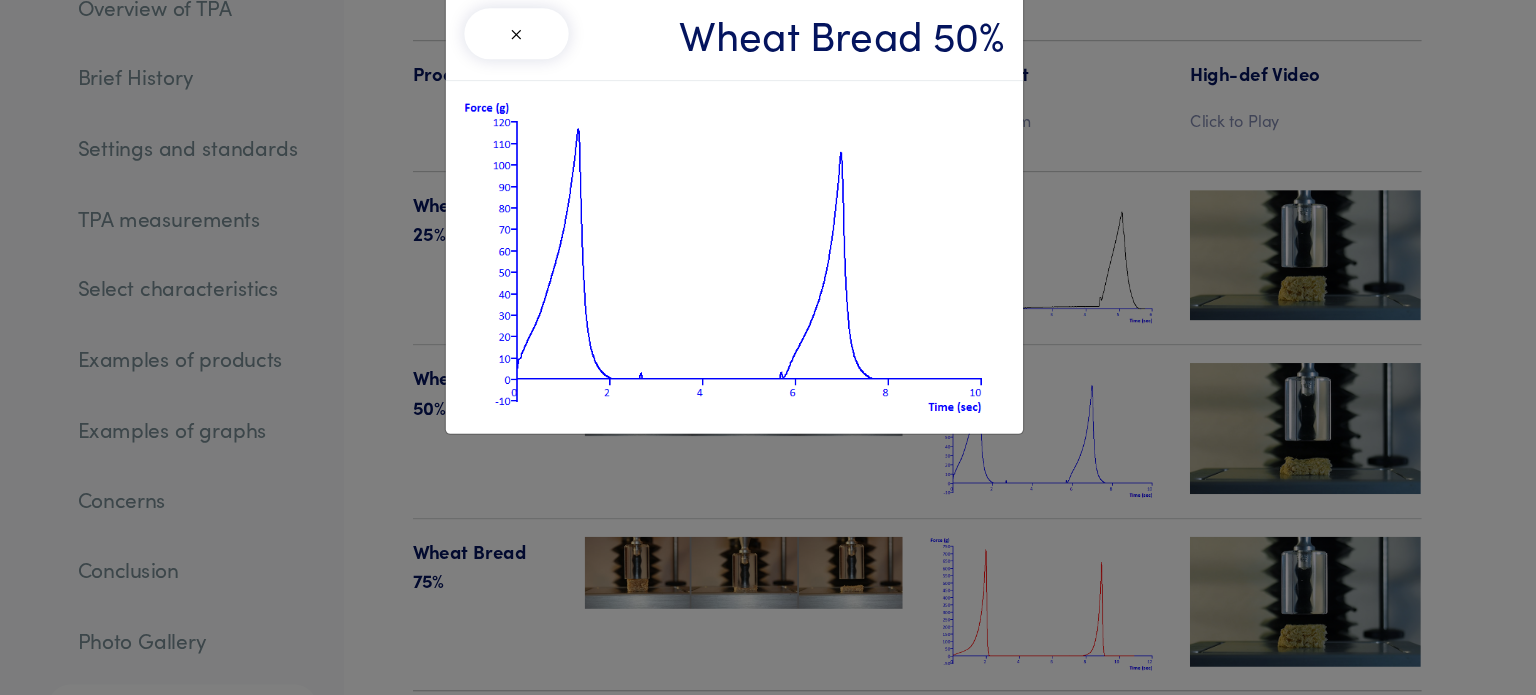 click on "×
Wheat Bread 50%" at bounding box center [768, 347] 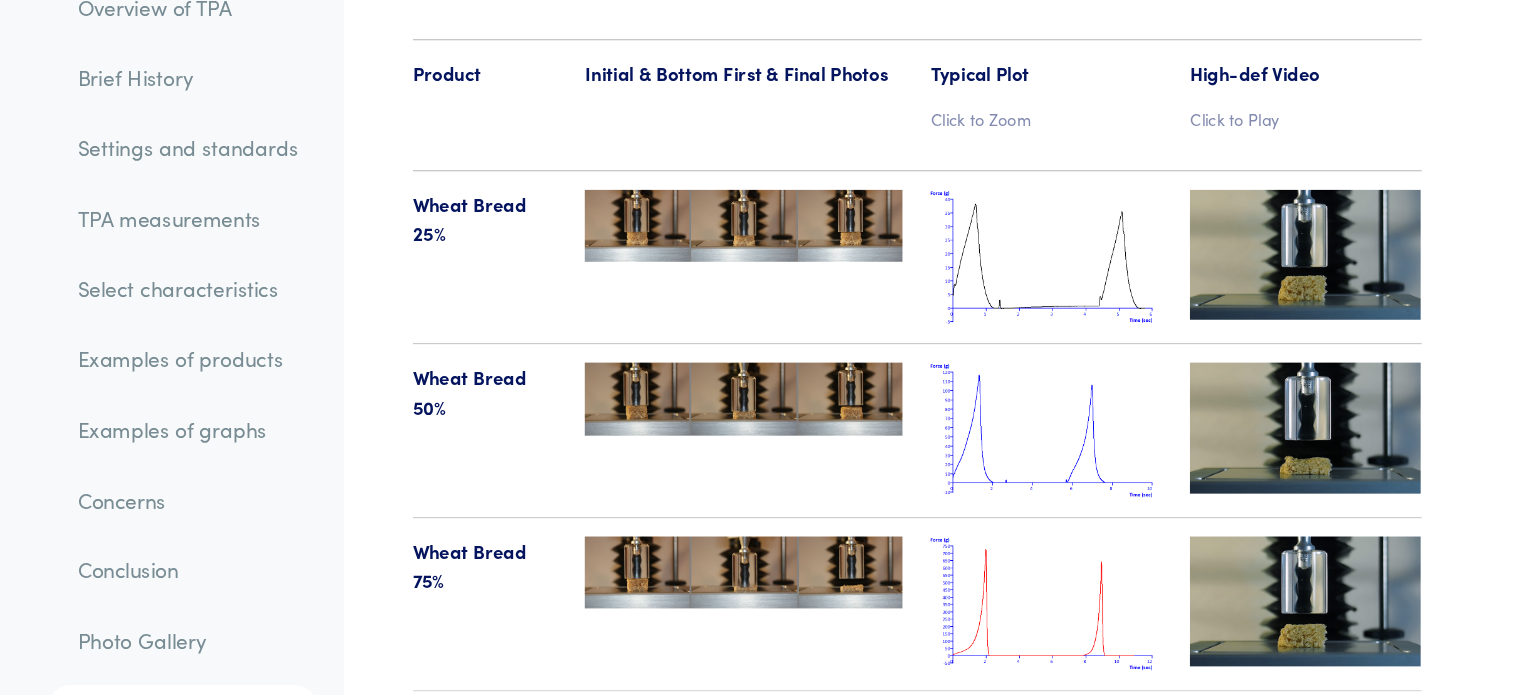 click at bounding box center [1037, 263] 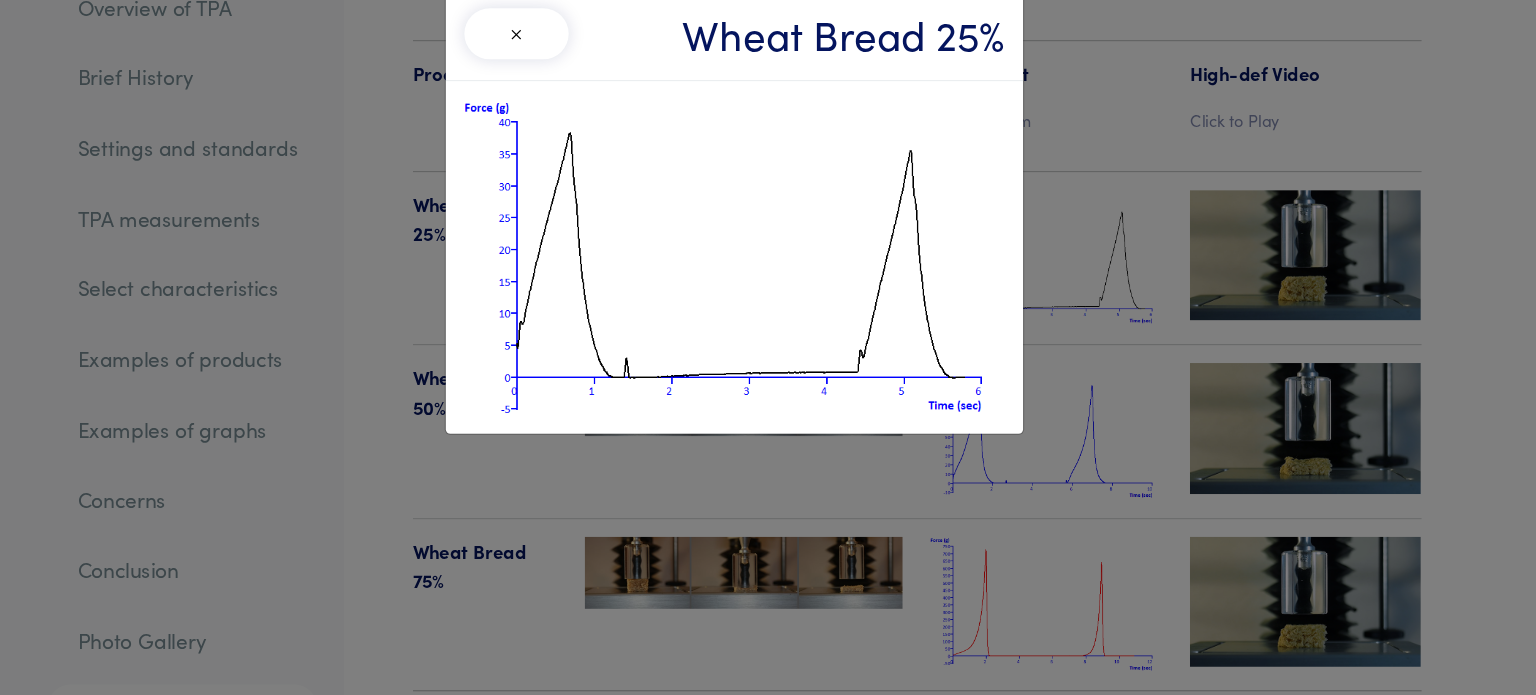 click on "×
Wheat Bread 25%" at bounding box center [768, 347] 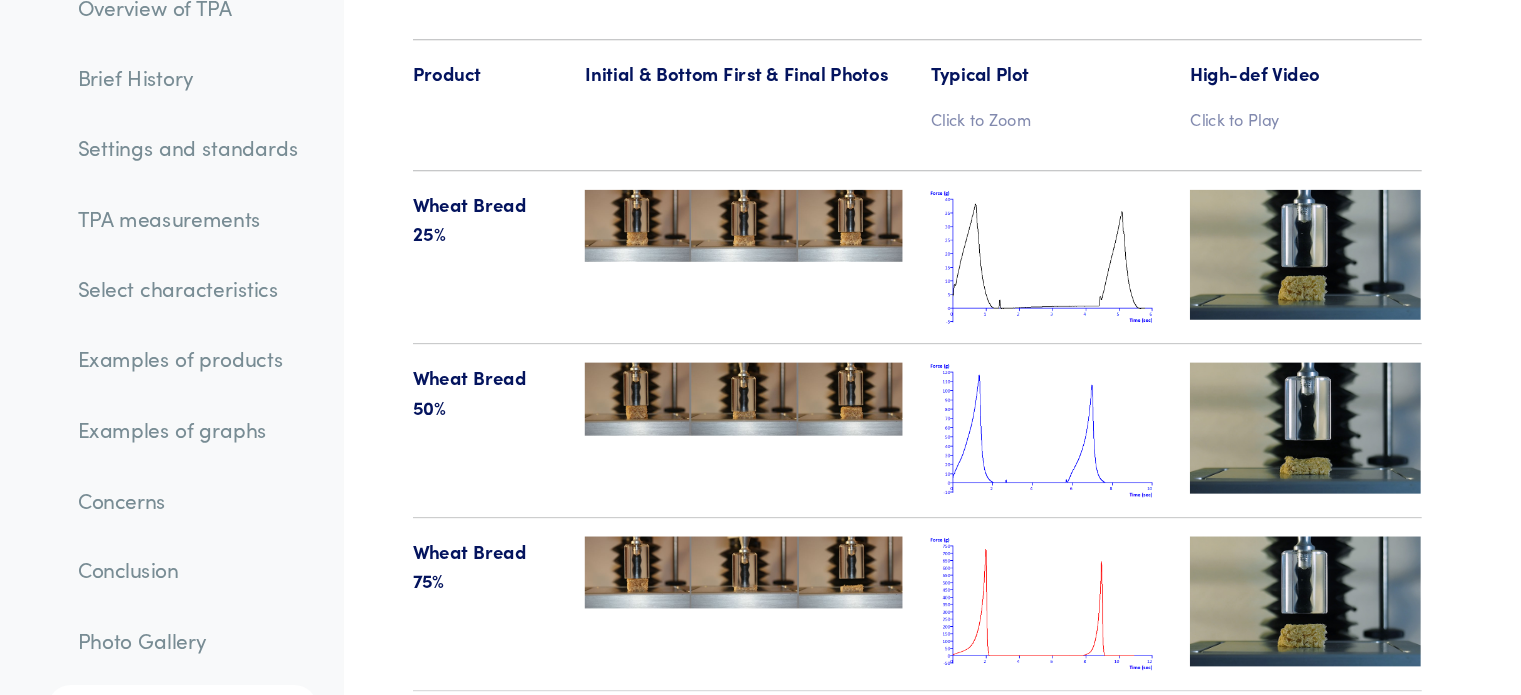 click at bounding box center (1037, 412) 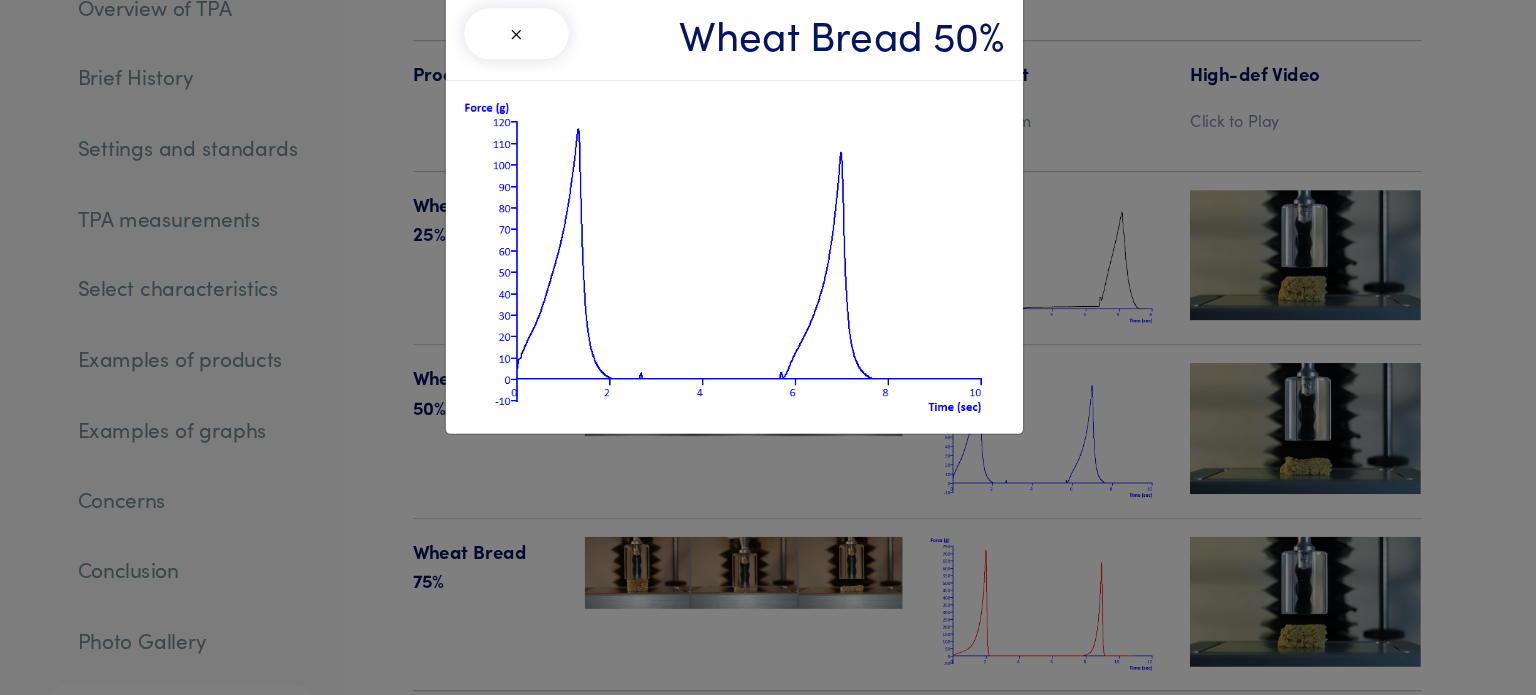 click on "×
Wheat Bread 50%" at bounding box center [768, 347] 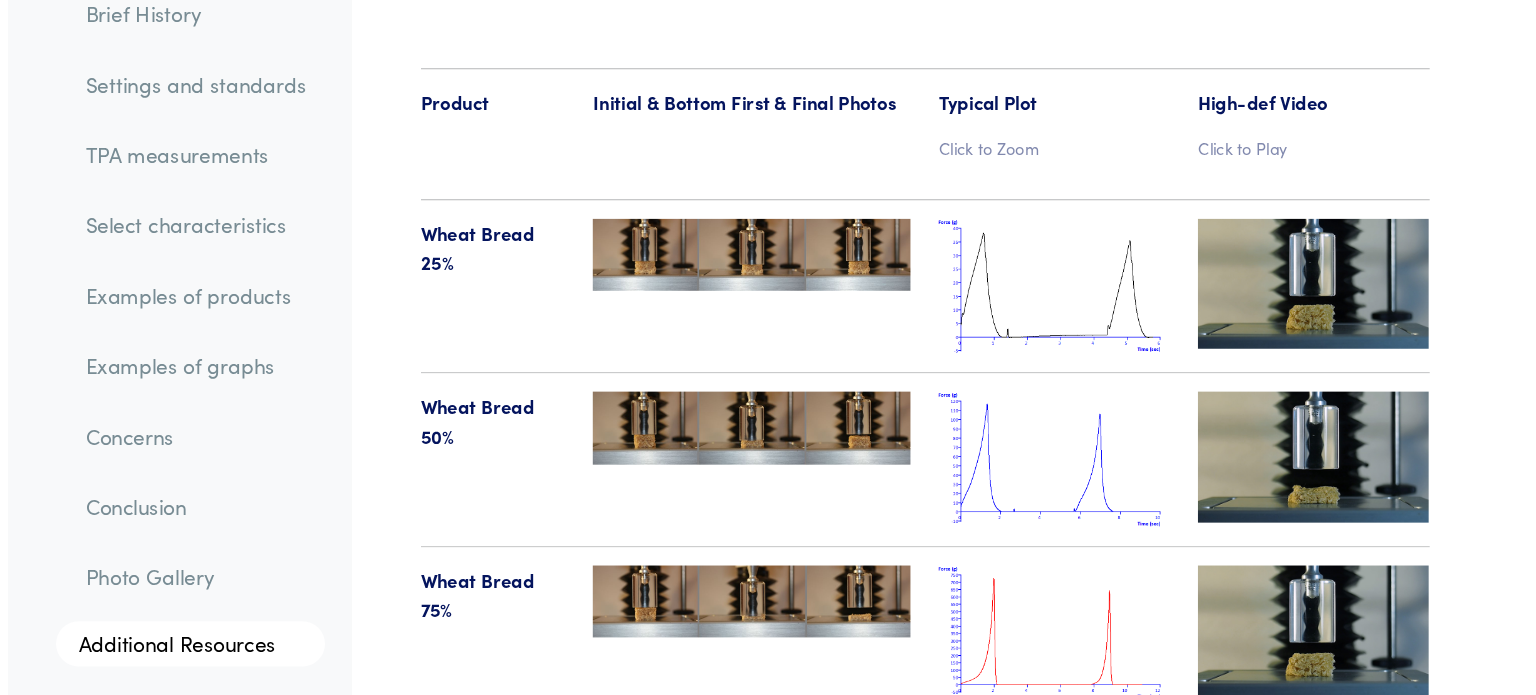 scroll, scrollTop: 20701, scrollLeft: 0, axis: vertical 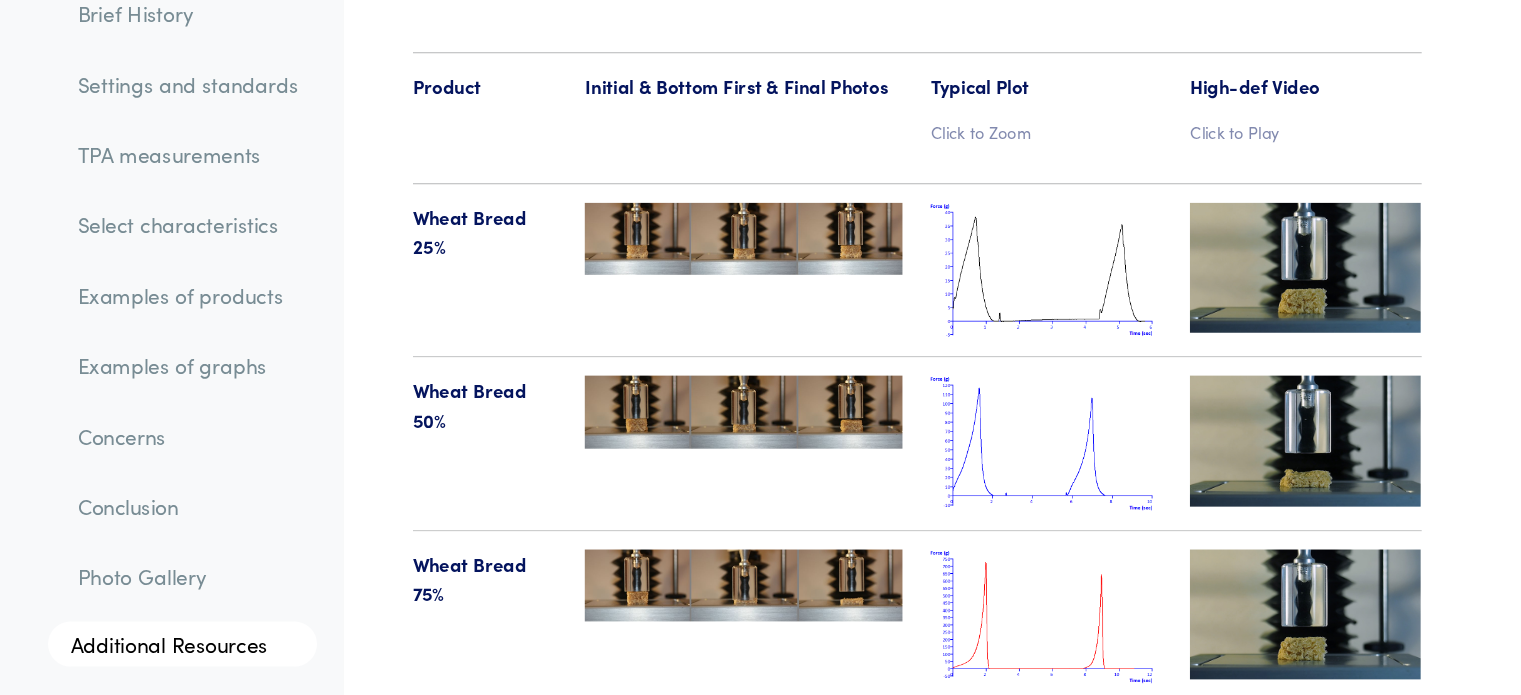 click at bounding box center [1037, 477] 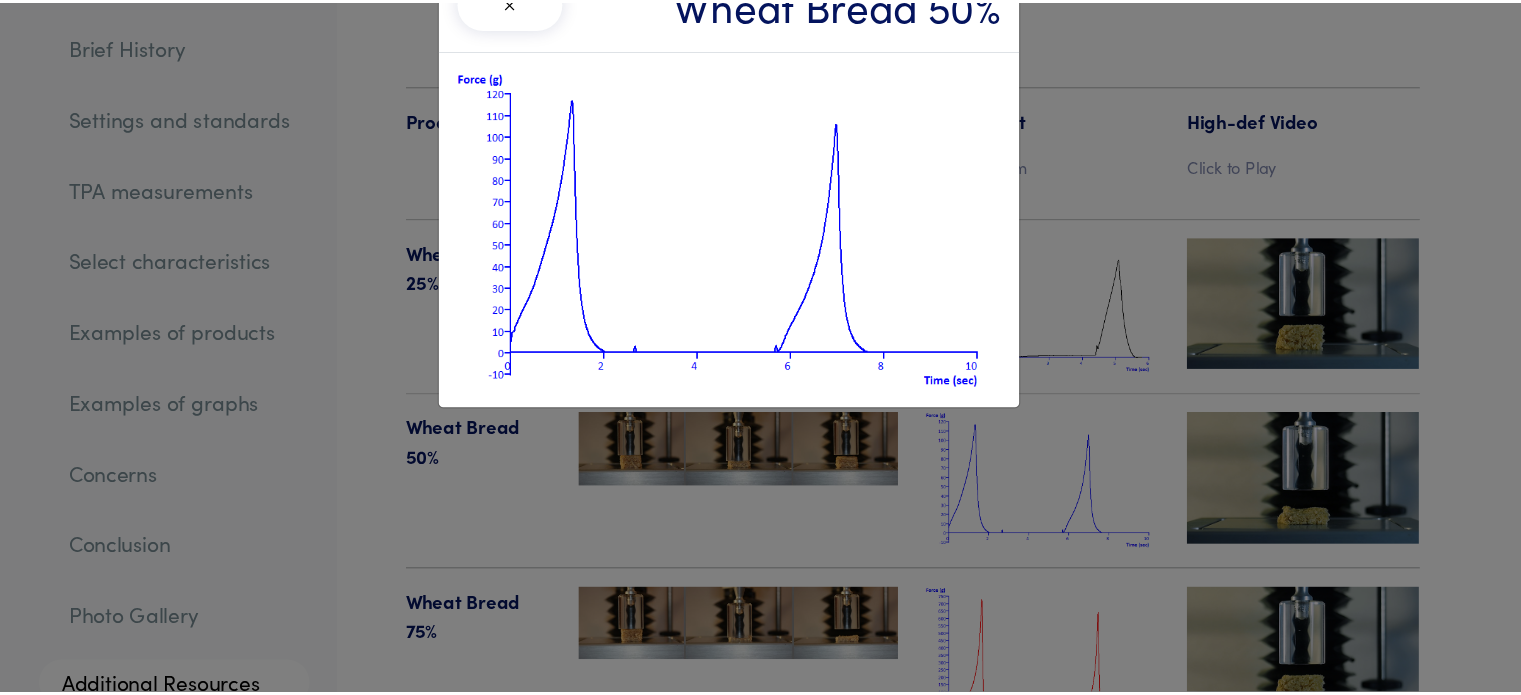 scroll, scrollTop: 20701, scrollLeft: 0, axis: vertical 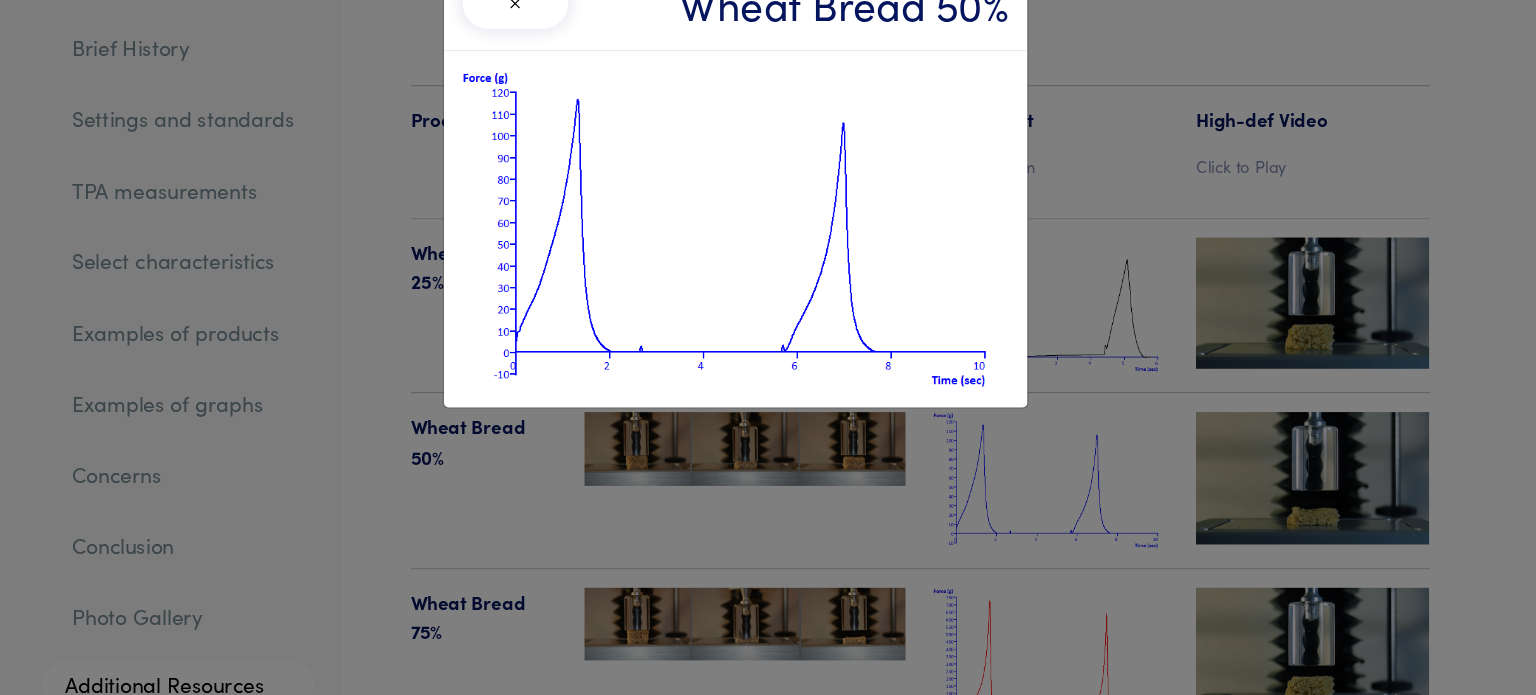 click on "×
Wheat Bread 50%" at bounding box center (768, 347) 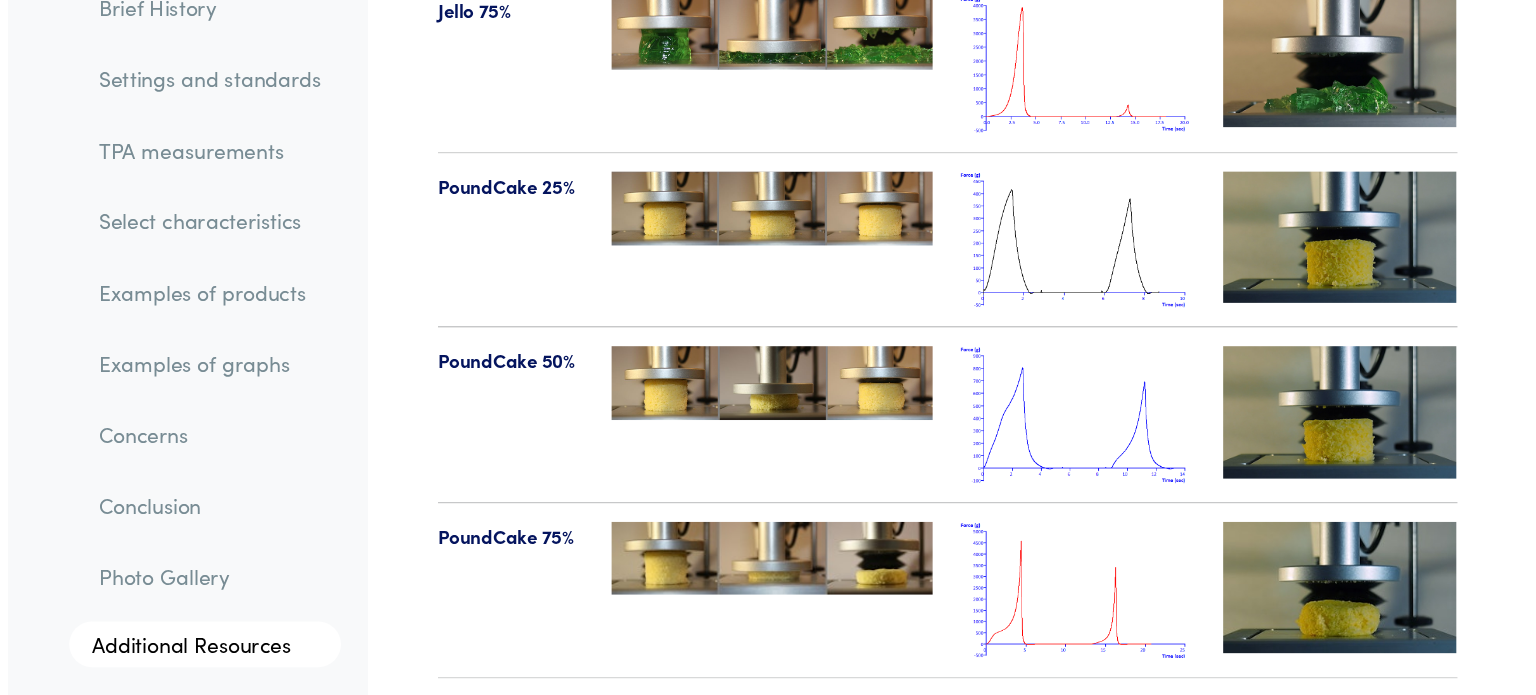 scroll, scrollTop: 23419, scrollLeft: 0, axis: vertical 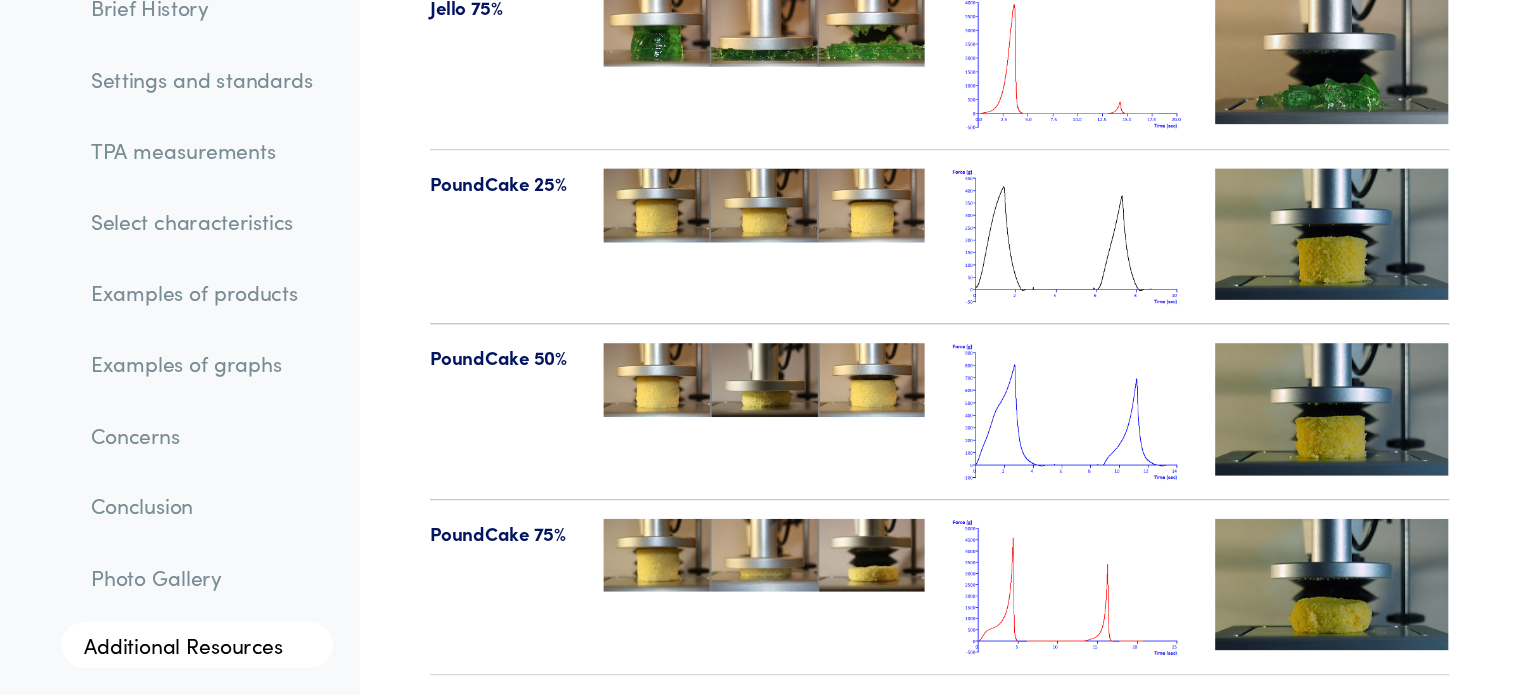 click at bounding box center [1037, 452] 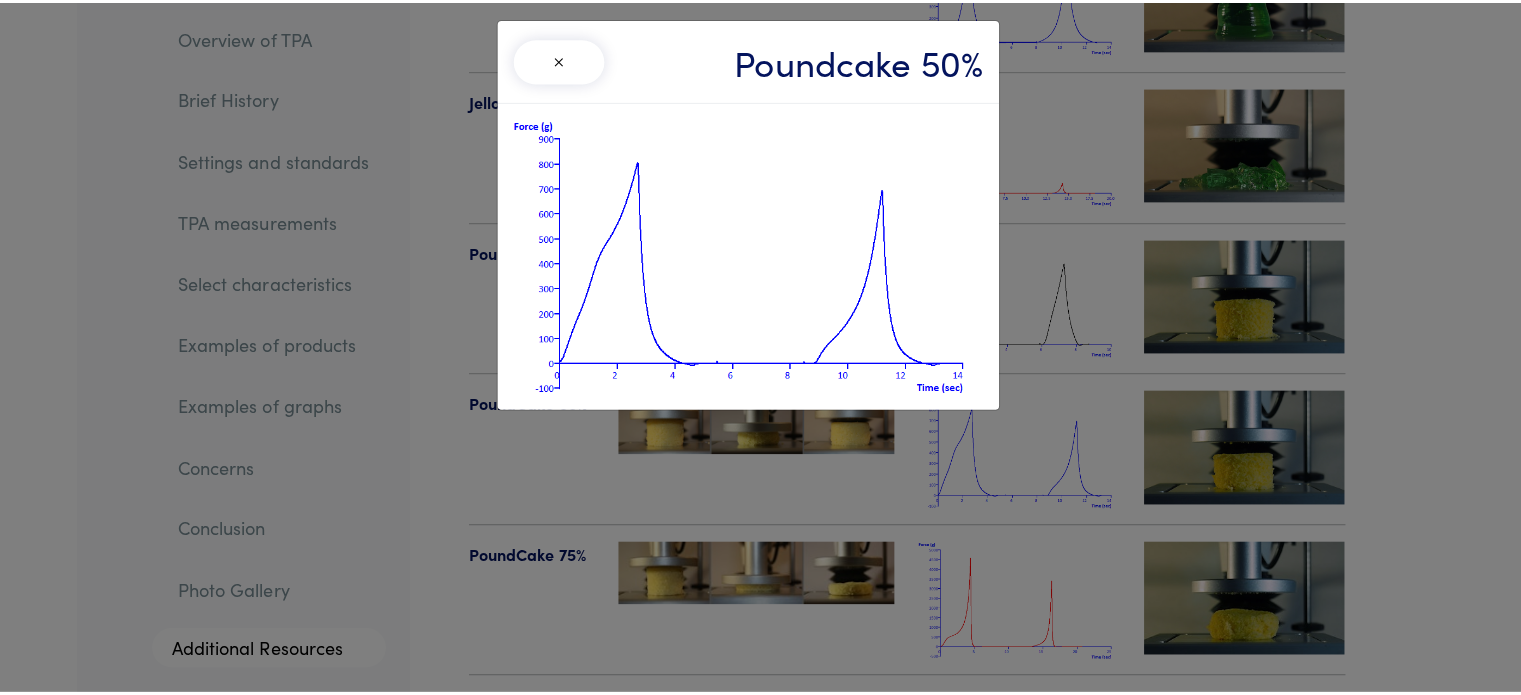 scroll, scrollTop: 23417, scrollLeft: 0, axis: vertical 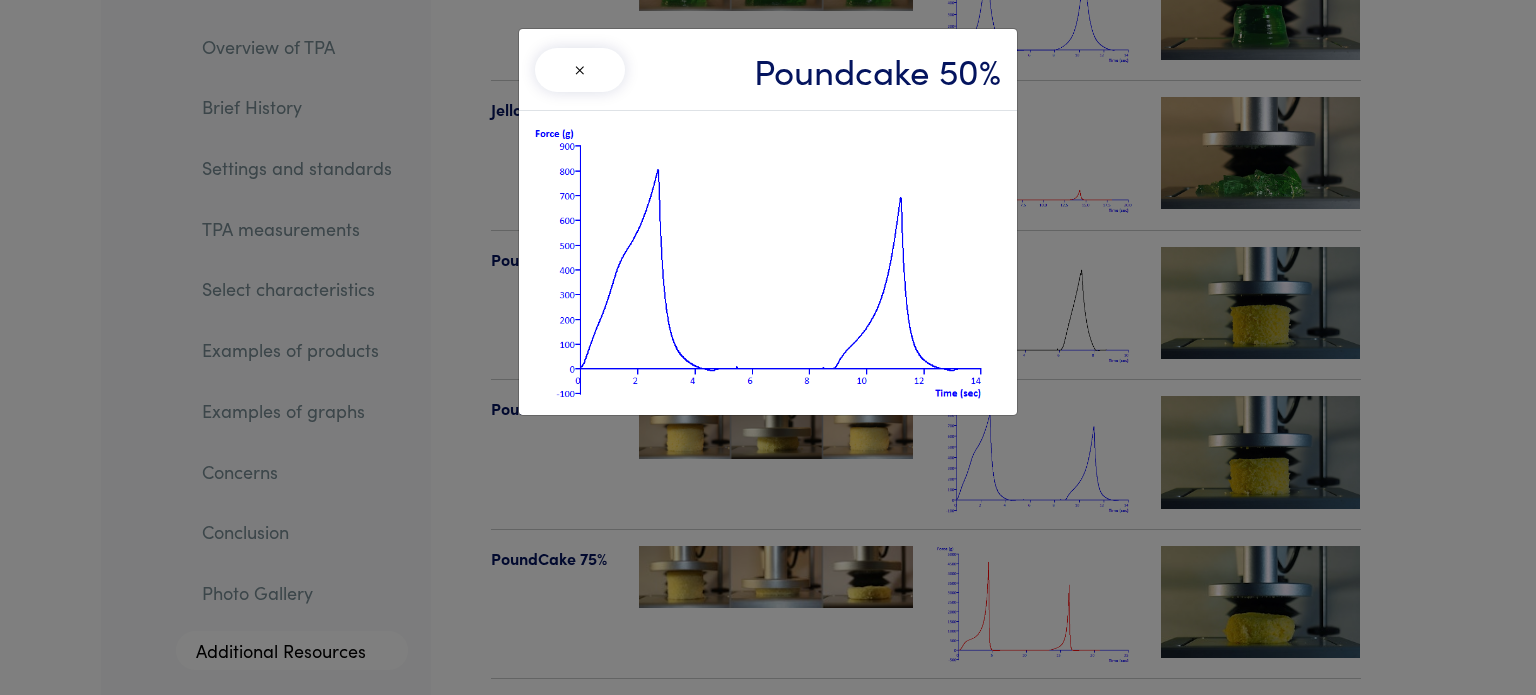 click on "×
Poundcake 50%" at bounding box center [768, 347] 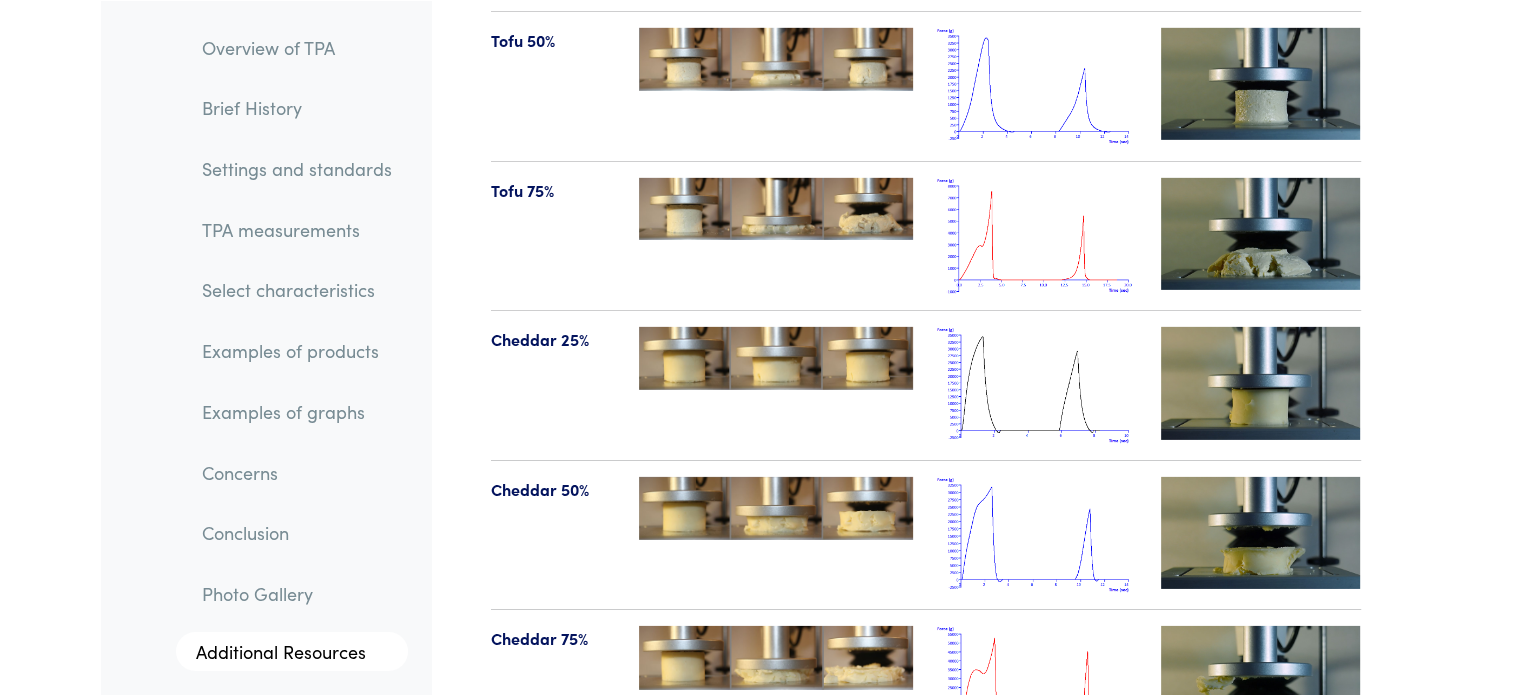 scroll, scrollTop: 21540, scrollLeft: 0, axis: vertical 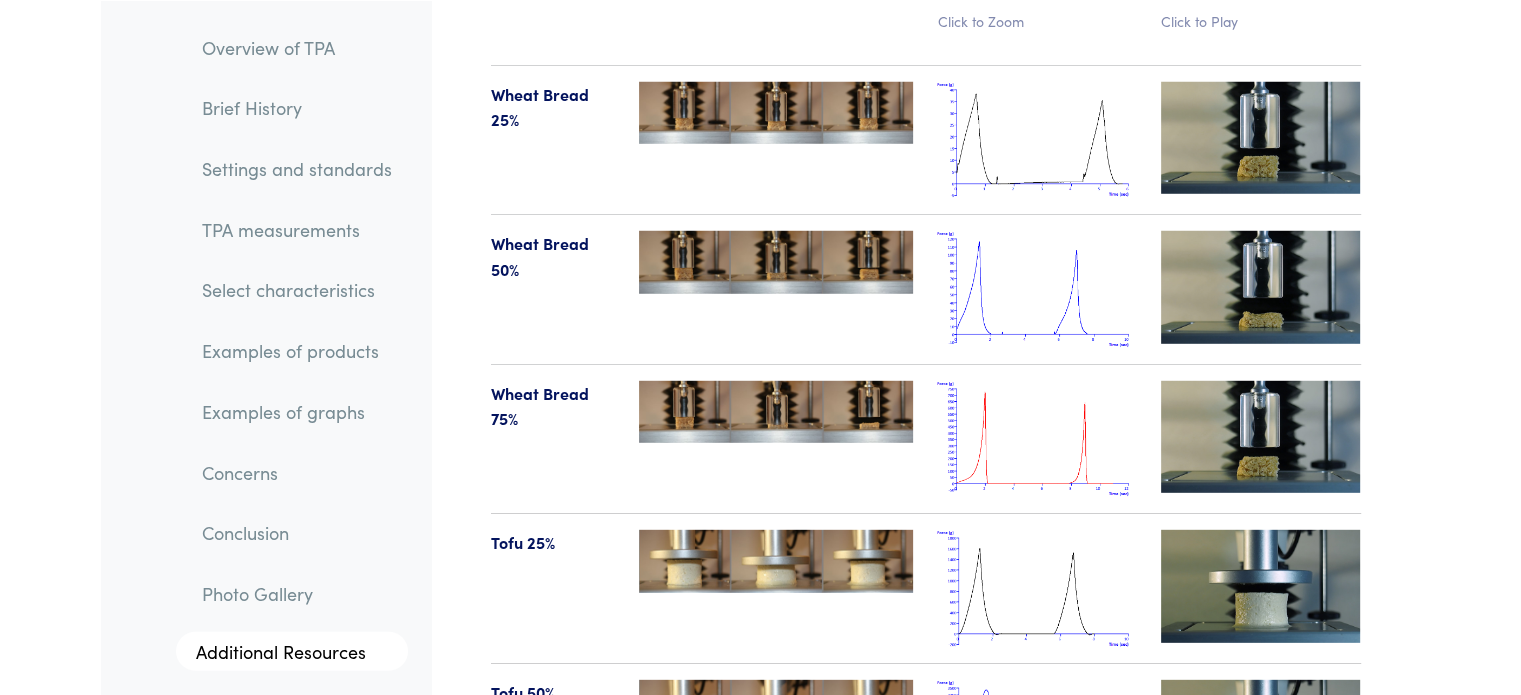 click at bounding box center (1037, 289) 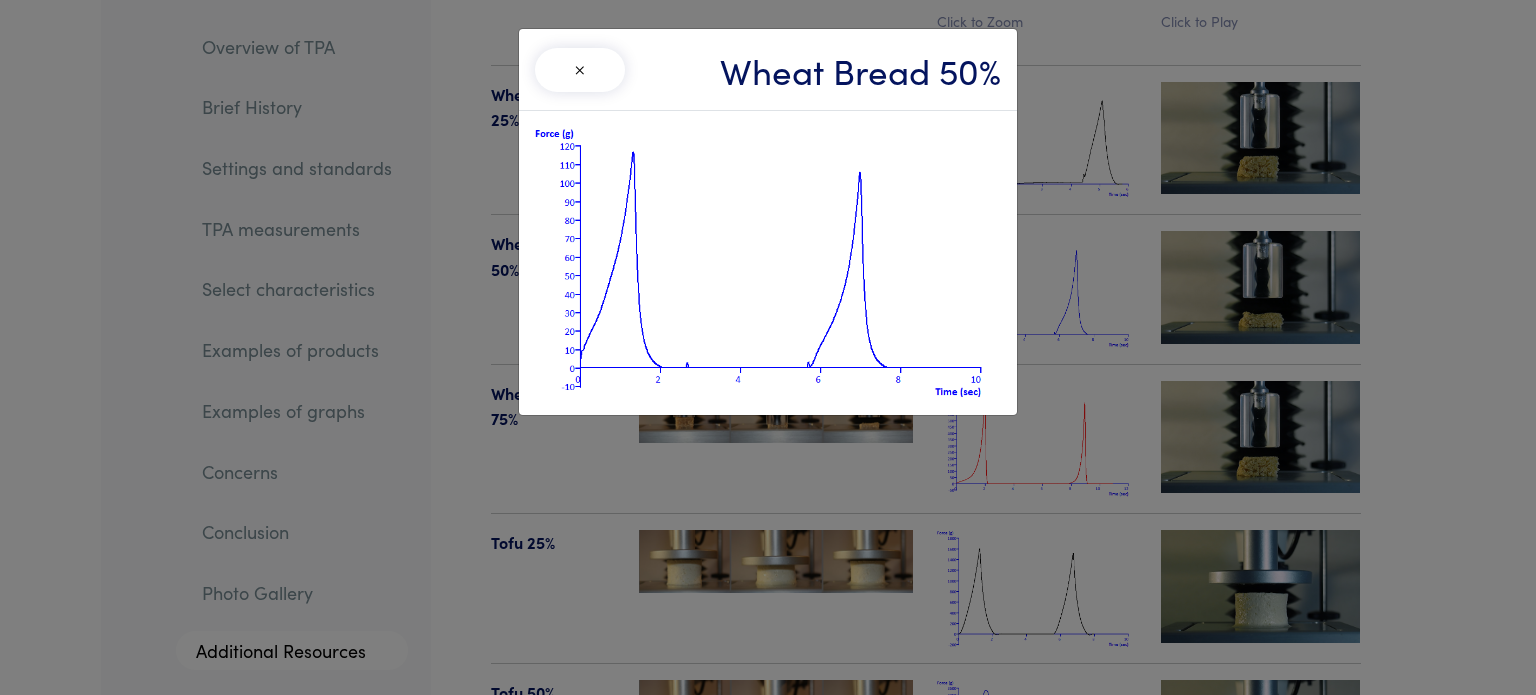 click on "×
Wheat Bread 50%" at bounding box center [768, 347] 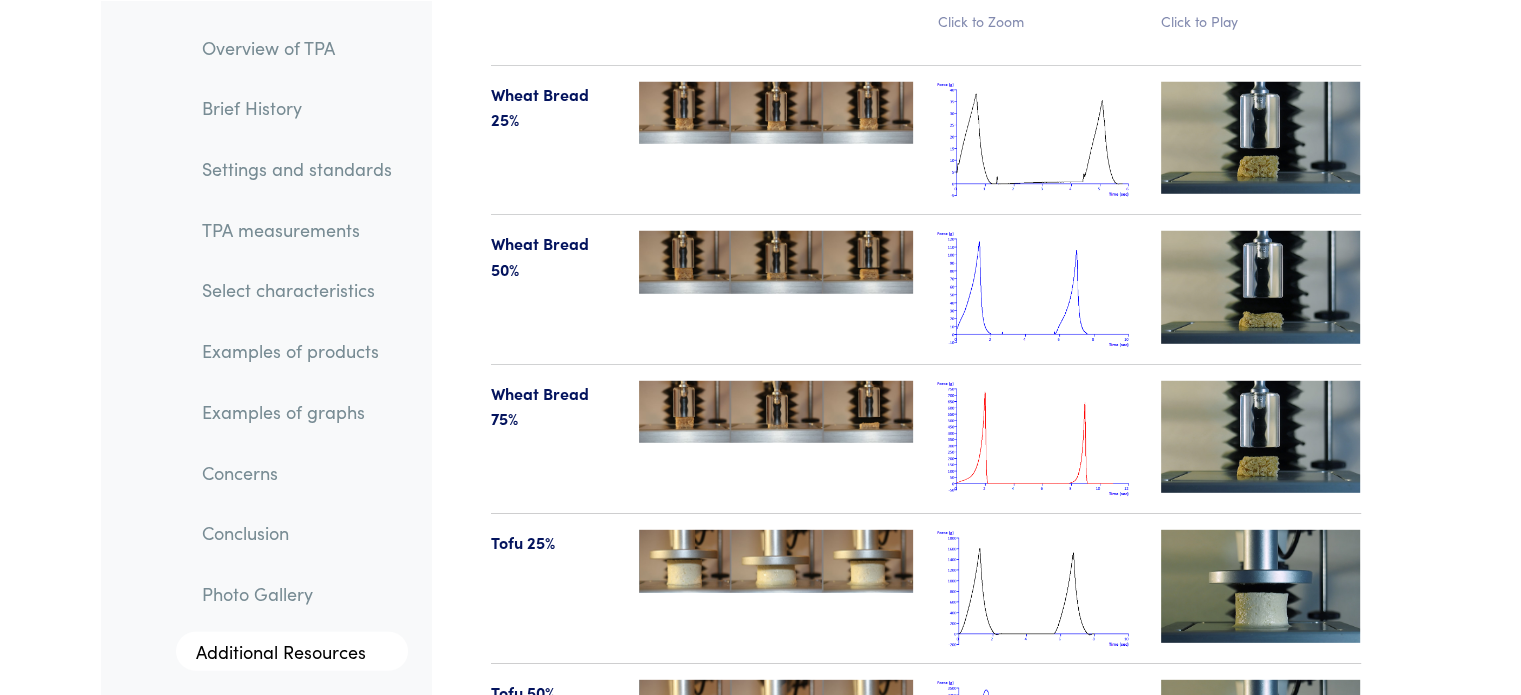 click at bounding box center [1037, 289] 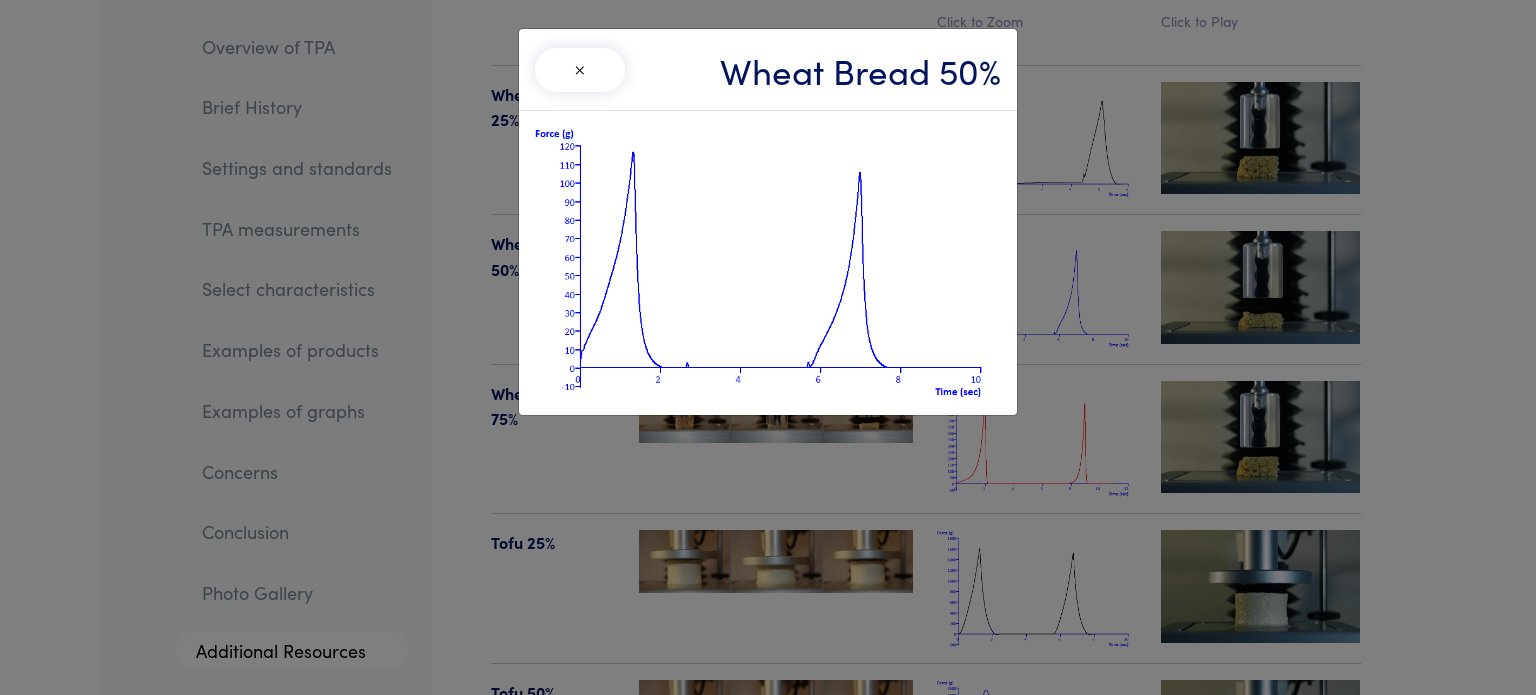 click on "×
Wheat Bread 50%" at bounding box center (768, 347) 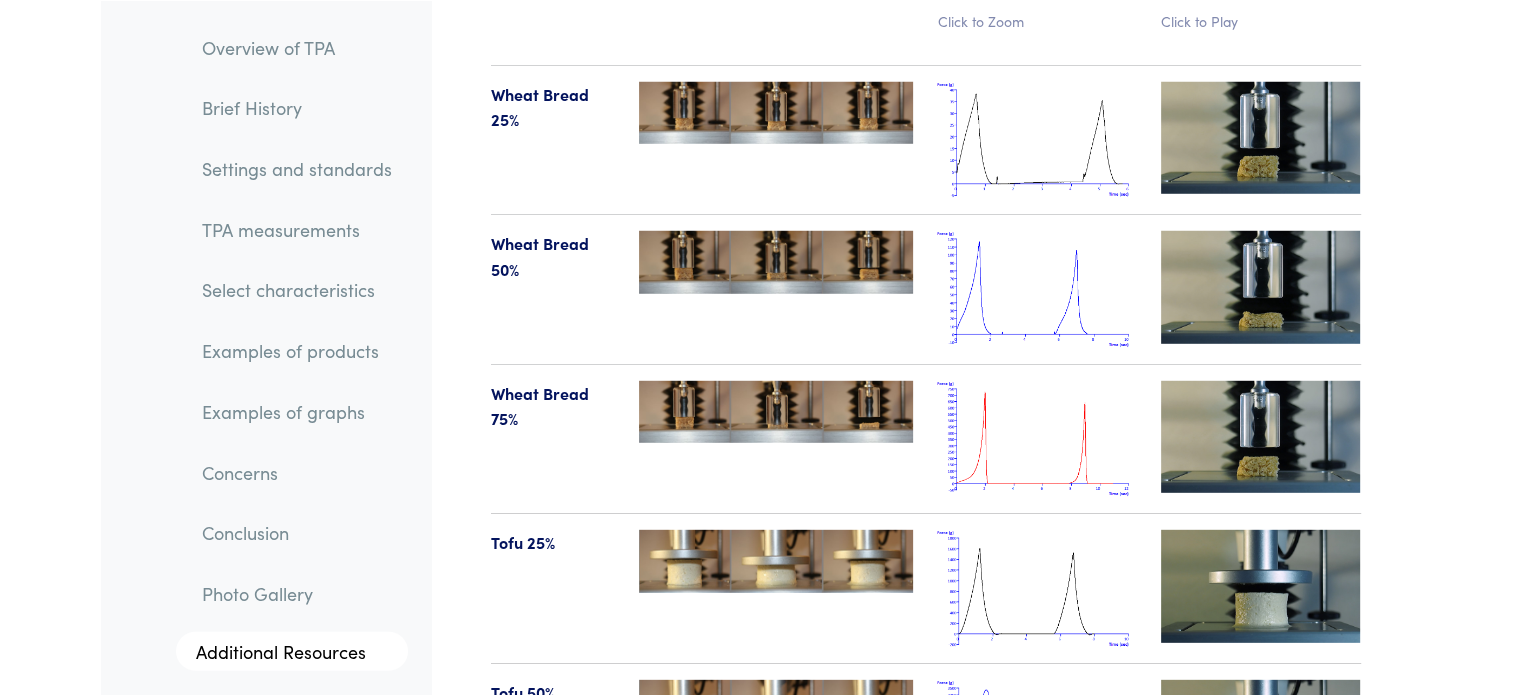 click at bounding box center (1037, 289) 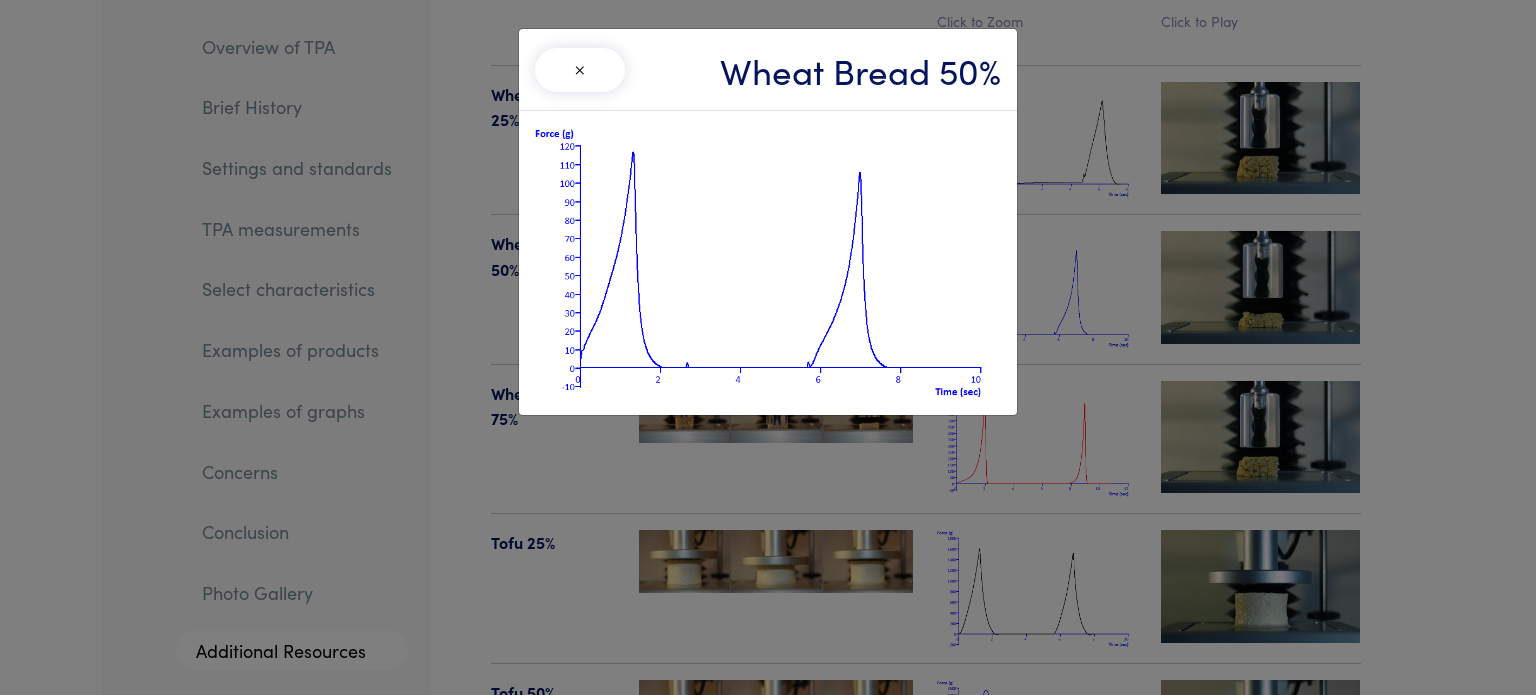 click on "×
Wheat Bread 50%" at bounding box center [768, 347] 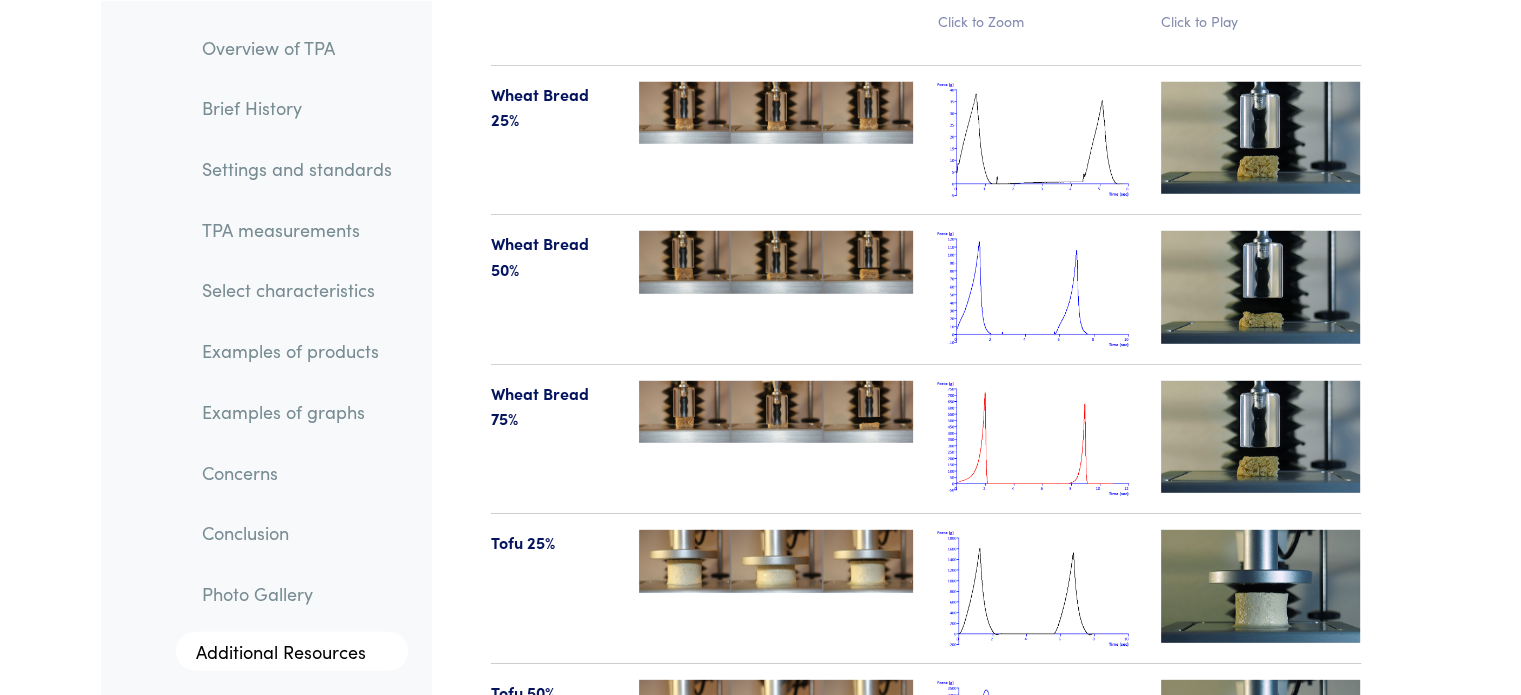 click at bounding box center [1037, 289] 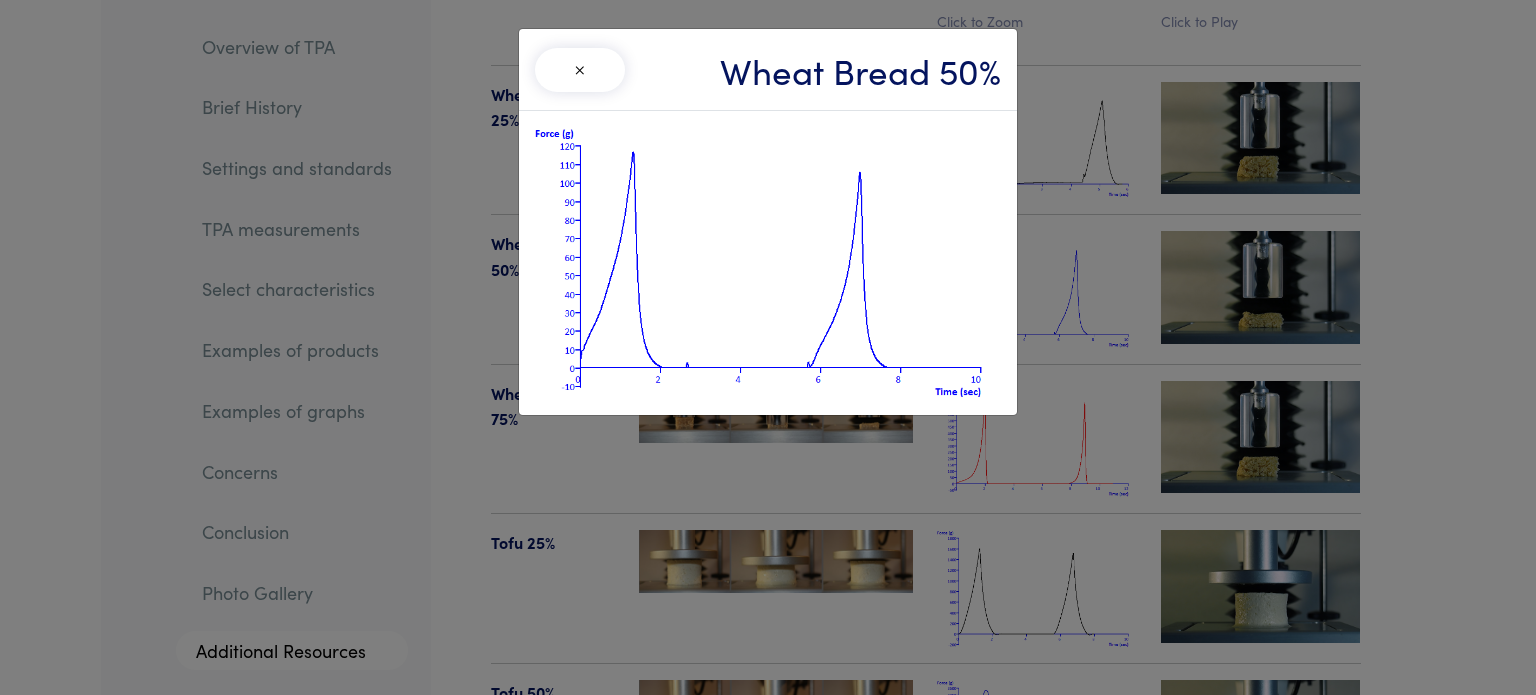 click on "×
Wheat Bread 50%" at bounding box center [768, 347] 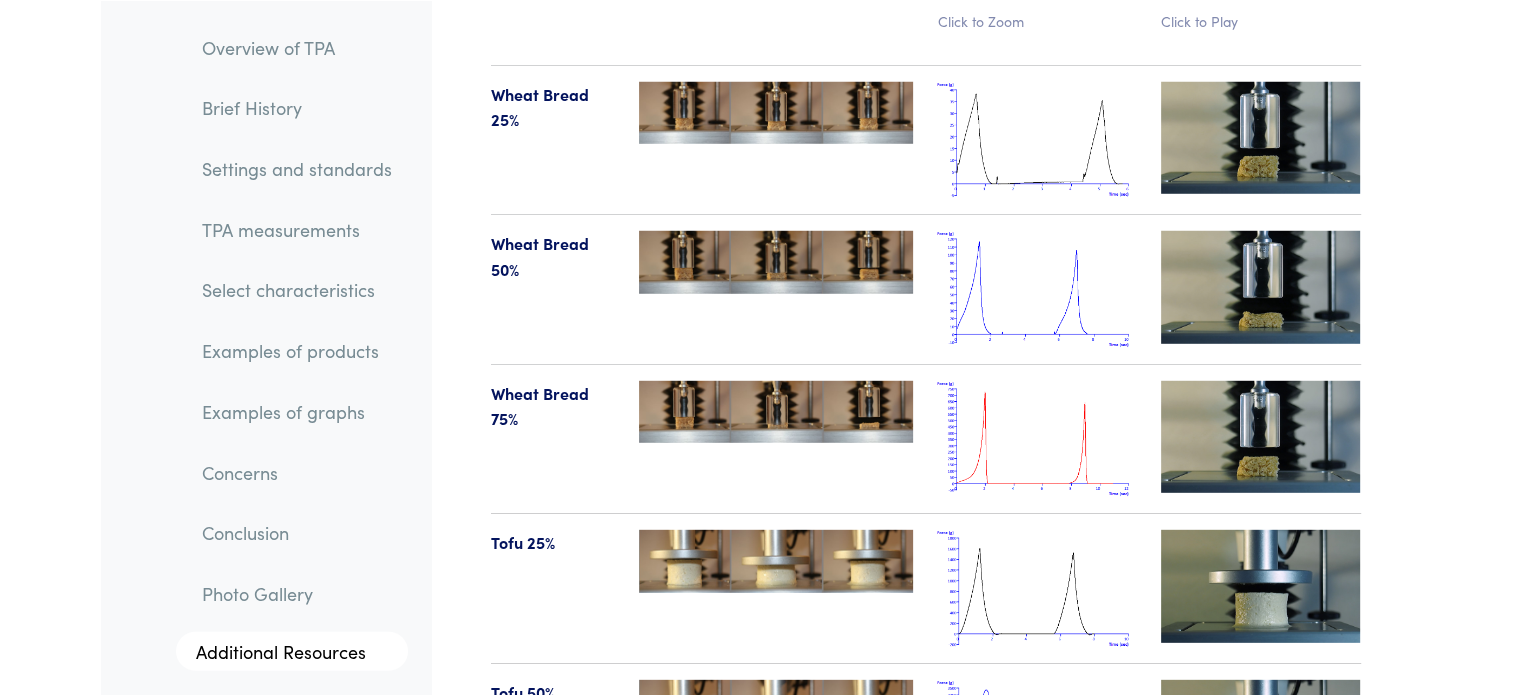 click at bounding box center [1037, 289] 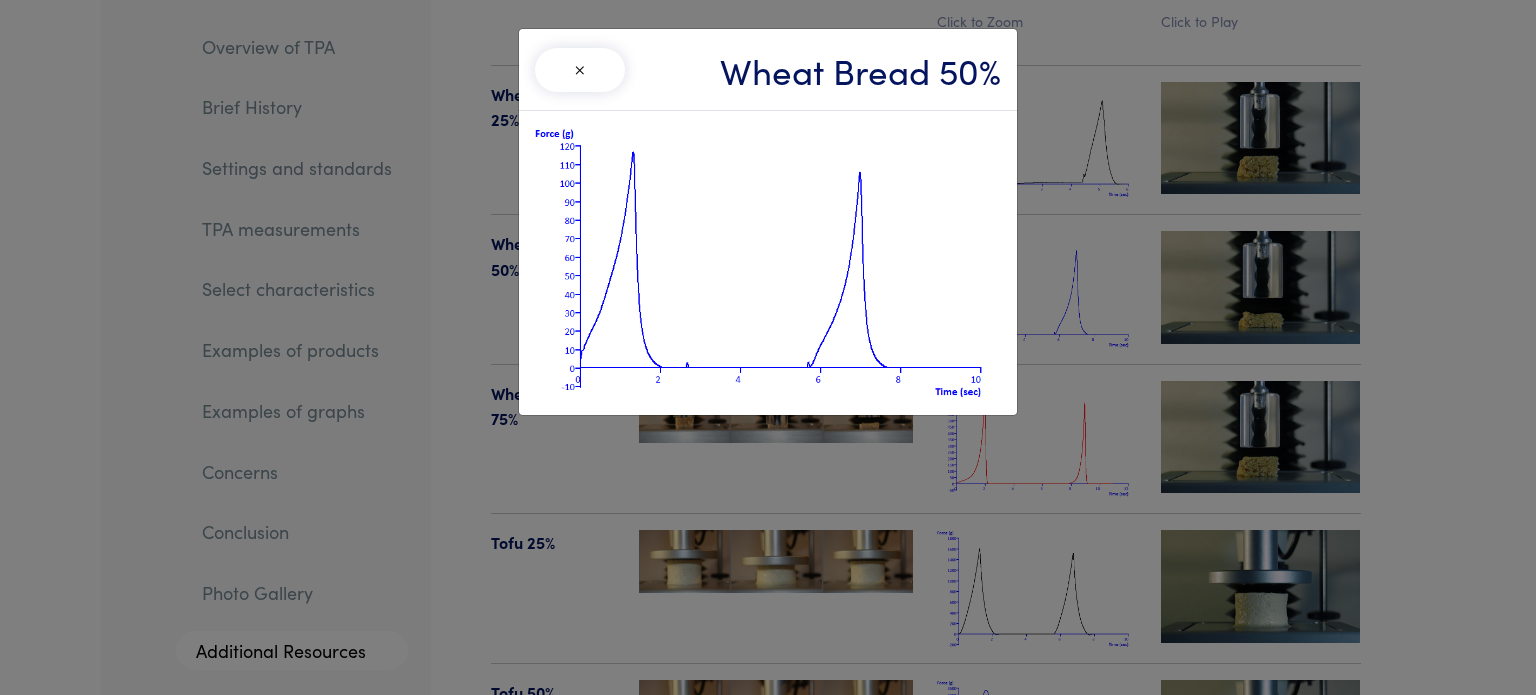 click on "×
Wheat Bread 50%" at bounding box center [768, 347] 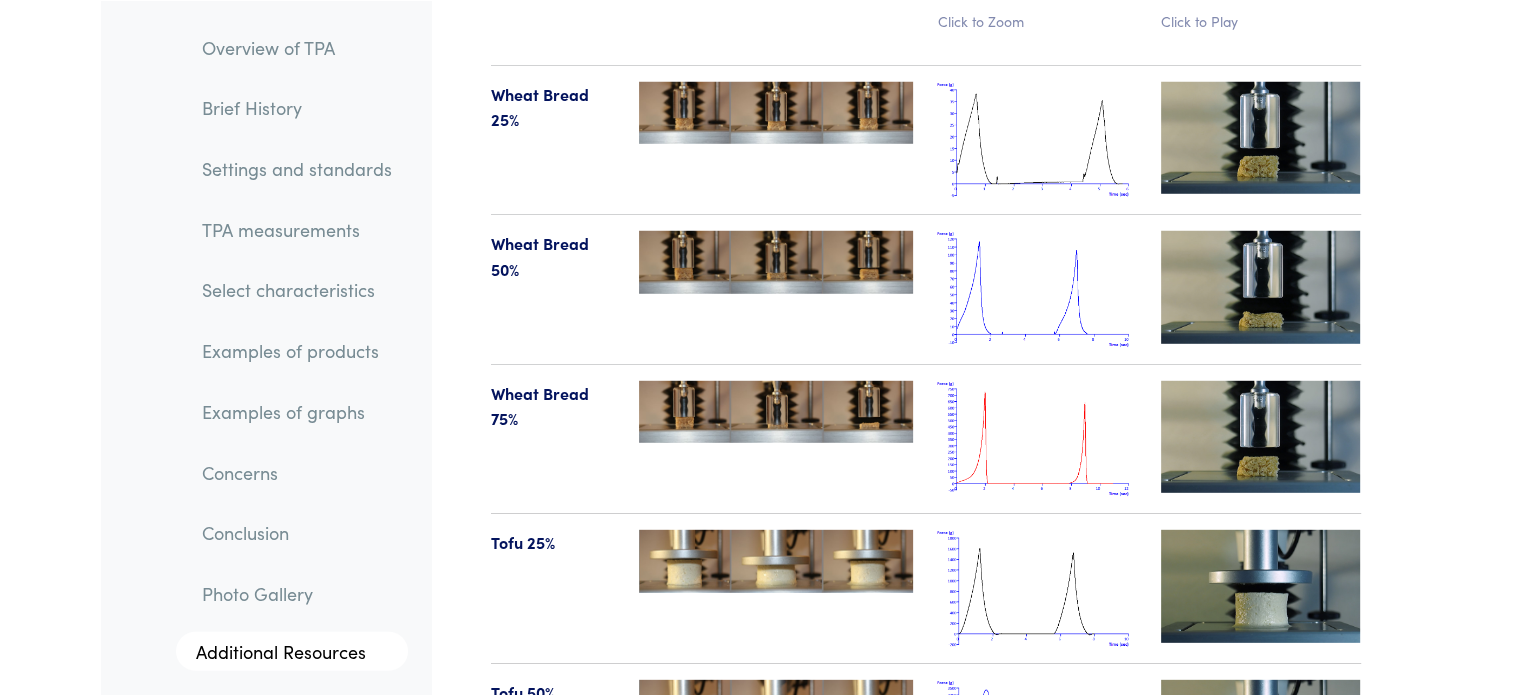 click at bounding box center [1037, 289] 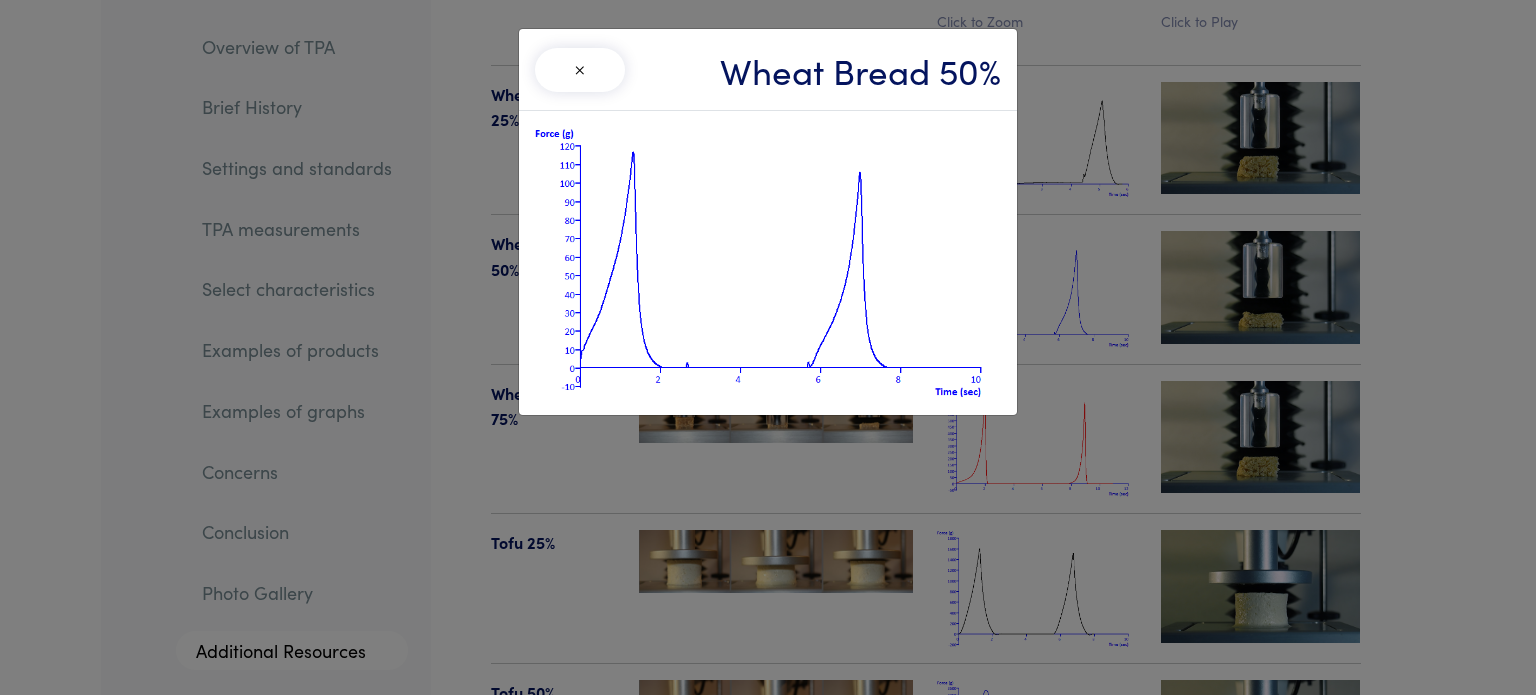 click on "×
Wheat Bread 50%" at bounding box center [768, 347] 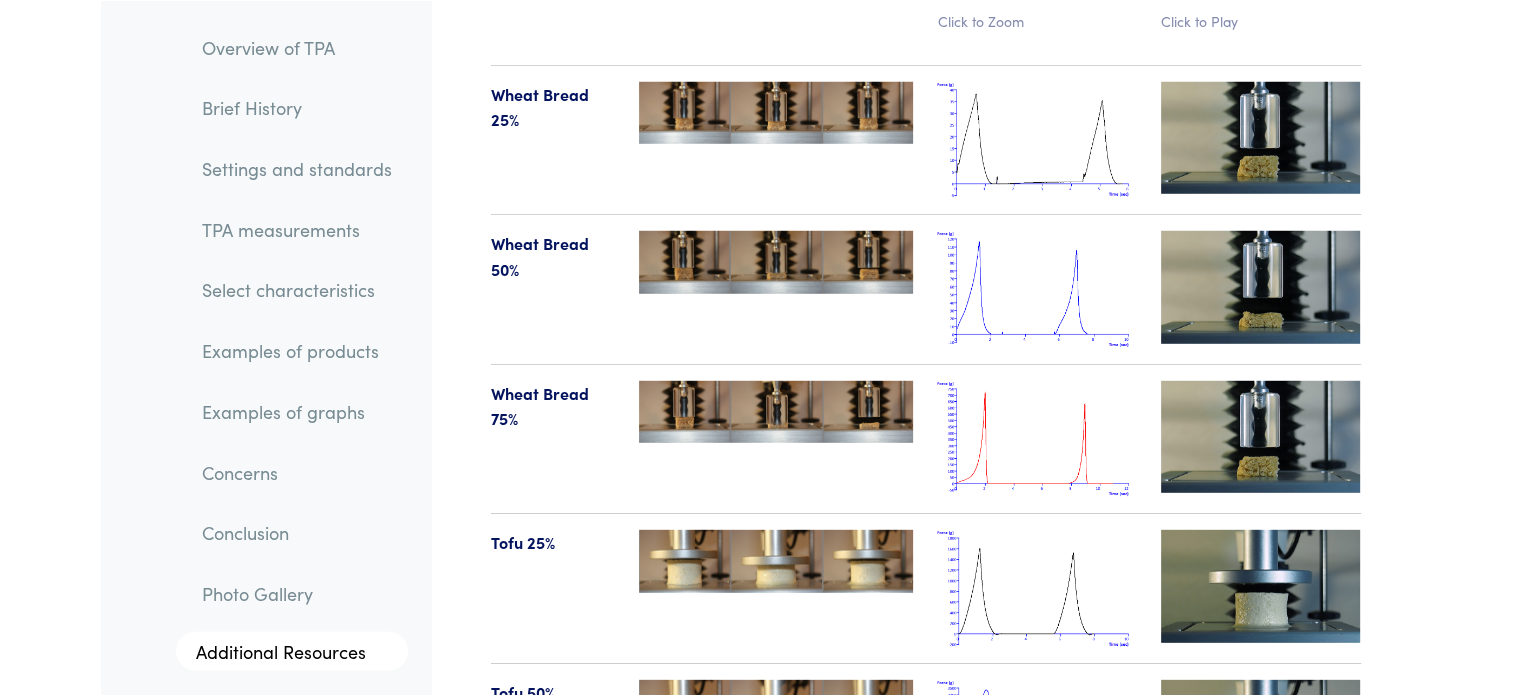 click at bounding box center (1037, 289) 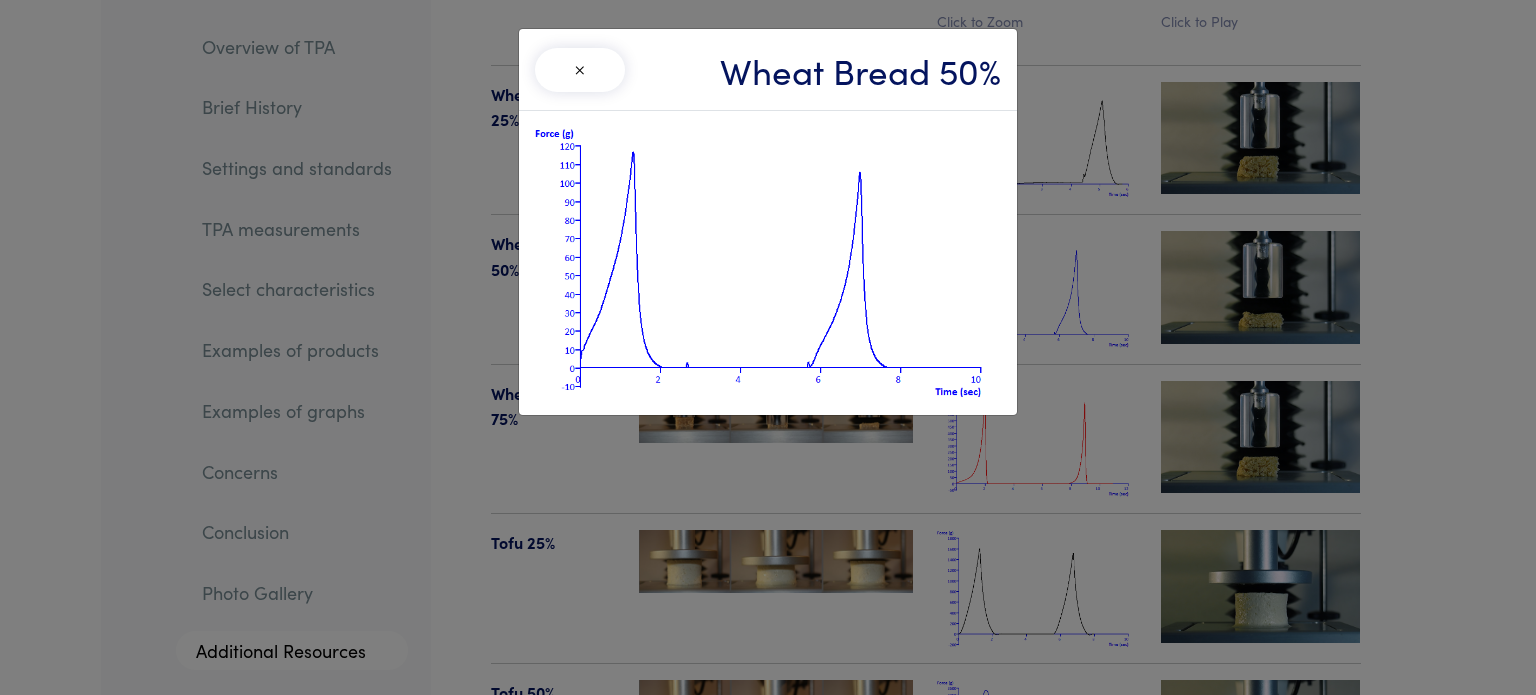 click on "×
Wheat Bread 50%" at bounding box center [768, 347] 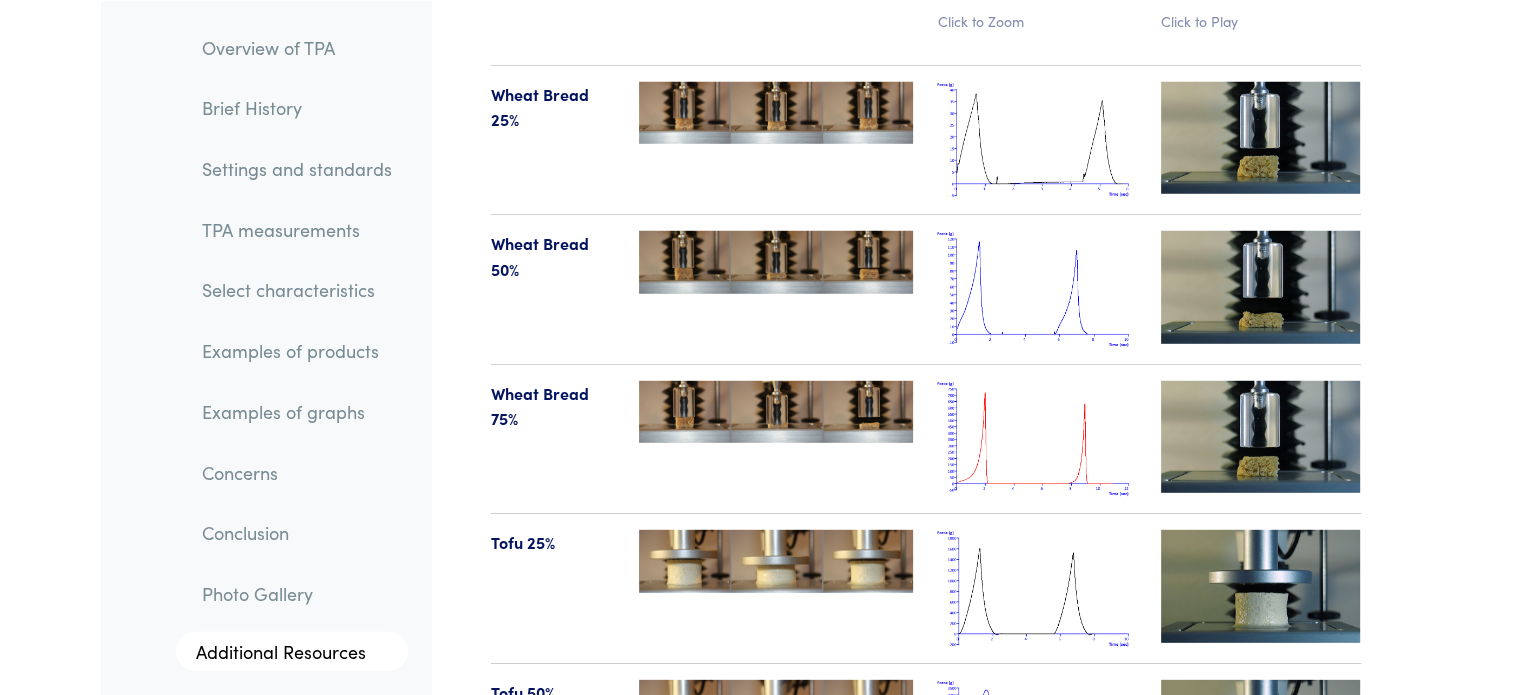 click at bounding box center (1037, 289) 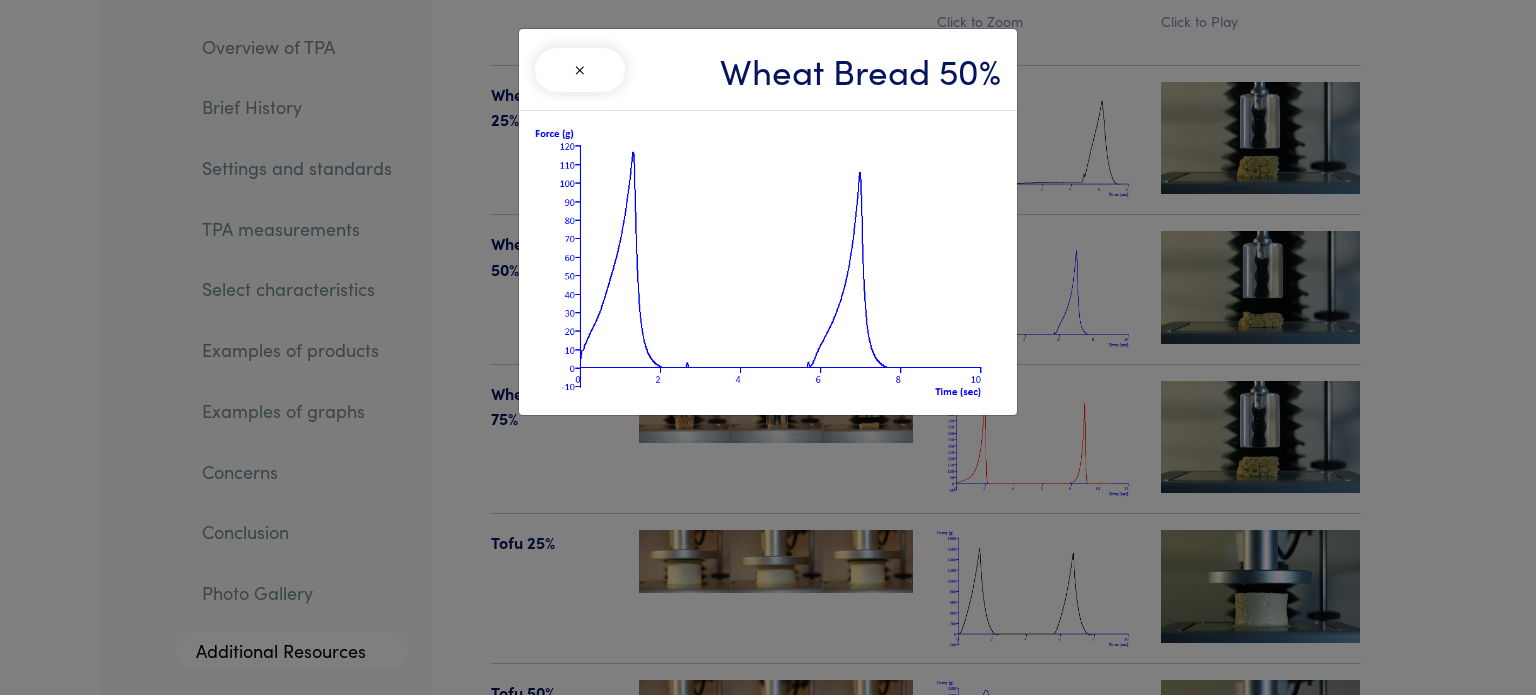 click on "×
Wheat Bread 50%" at bounding box center [768, 347] 